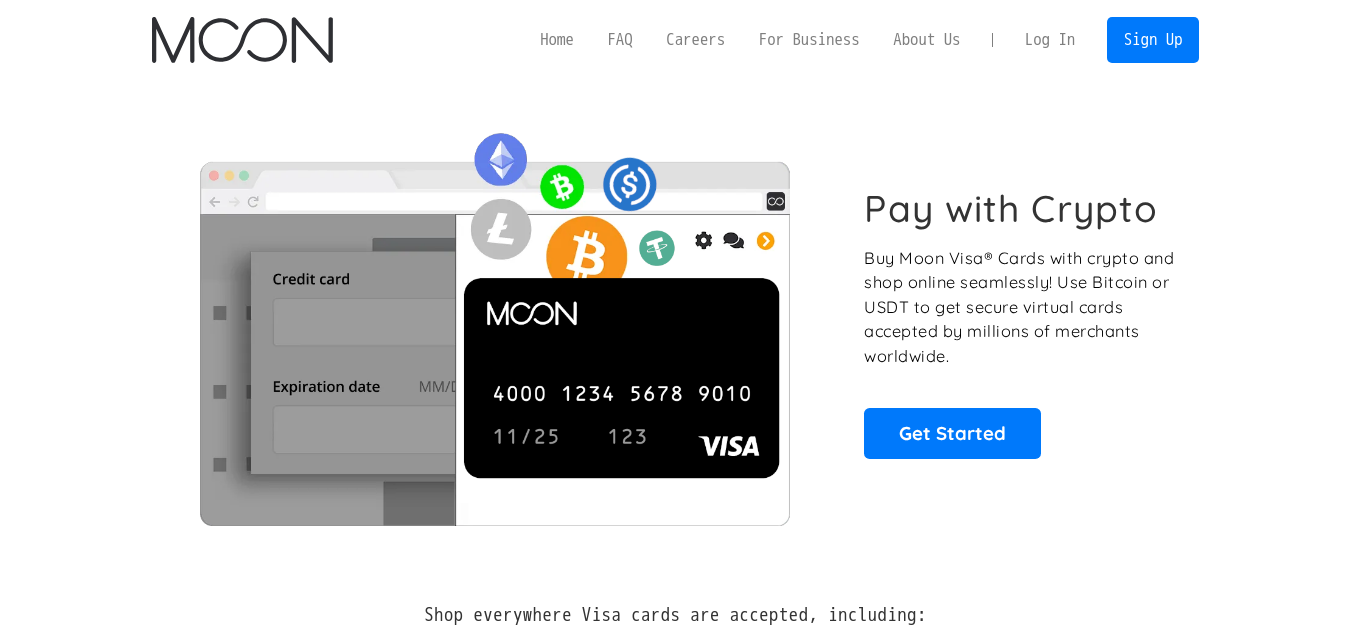 scroll, scrollTop: 0, scrollLeft: 0, axis: both 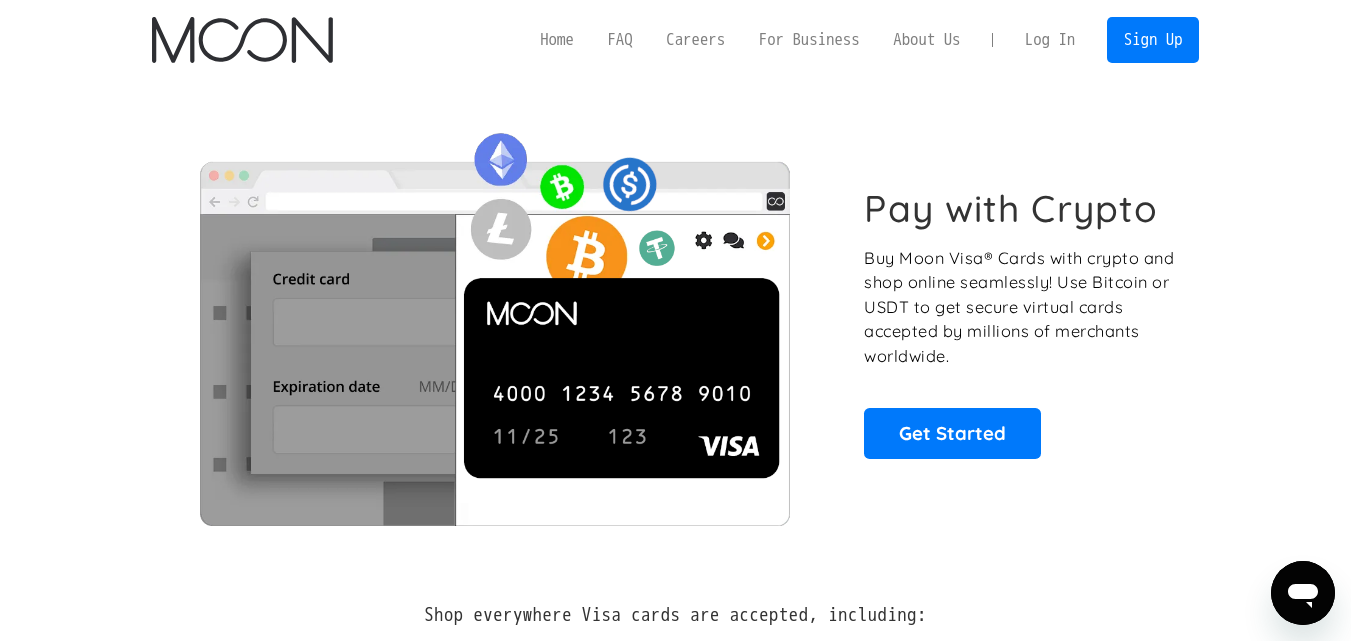 click on "Log In" at bounding box center (1050, 40) 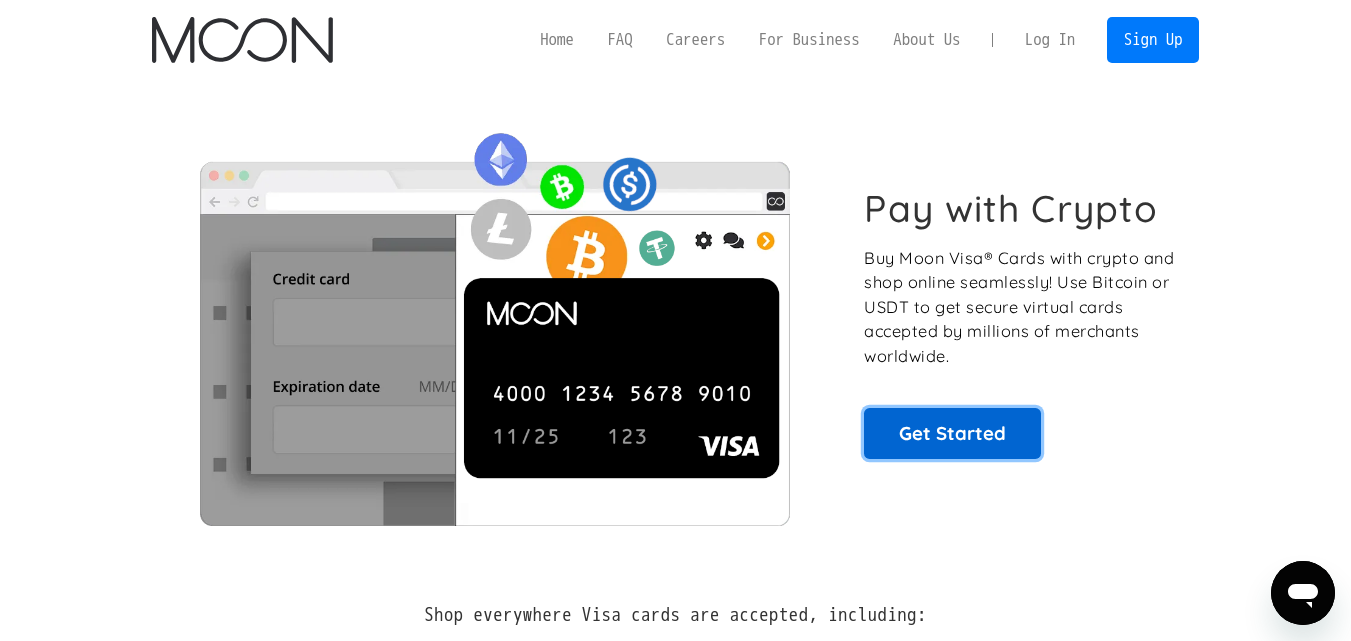 click on "Get Started" at bounding box center (952, 433) 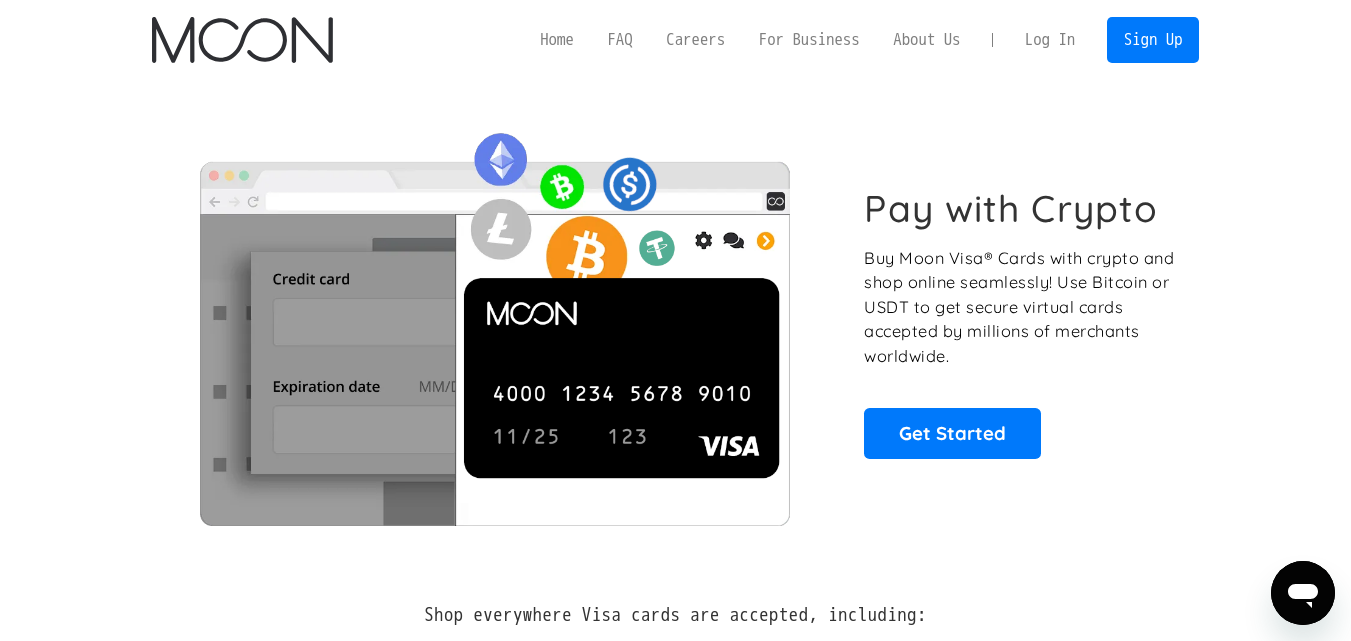click on "Pay with Crypto Buy Moon Visa® Cards with crypto and shop online seamlessly! Use Bitcoin or USDT to get secure virtual cards accepted by millions of merchants worldwide. Get Started" at bounding box center (676, 322) 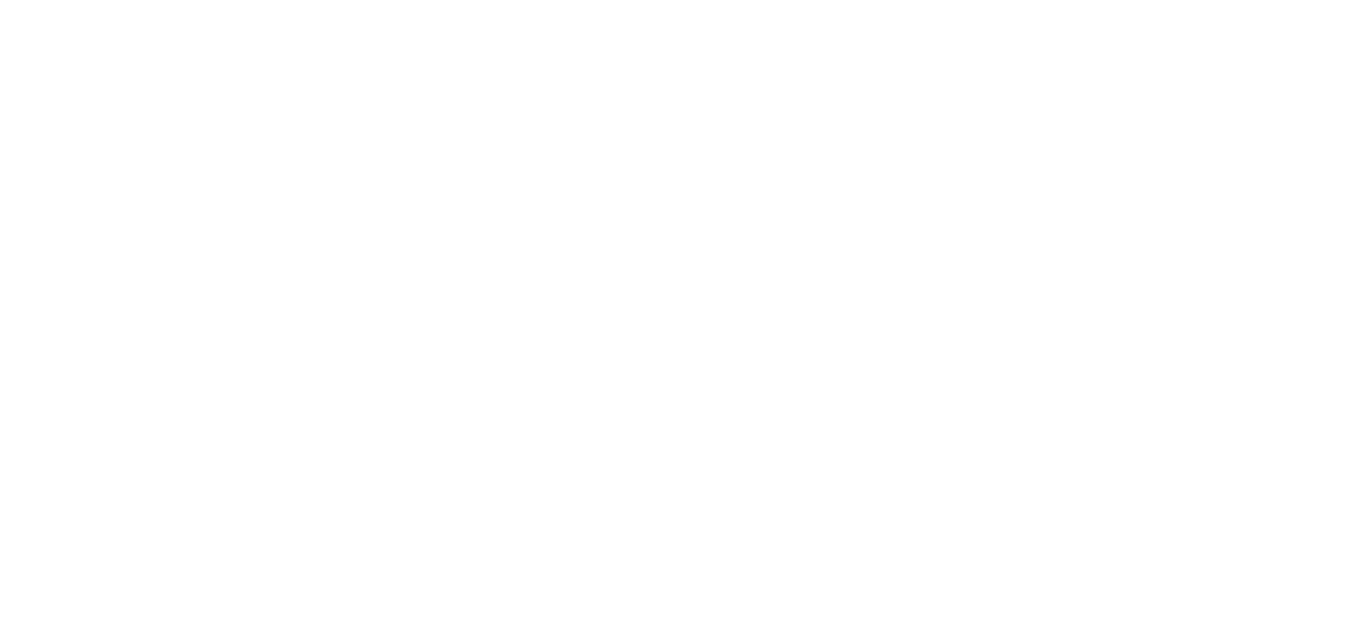 scroll, scrollTop: 0, scrollLeft: 0, axis: both 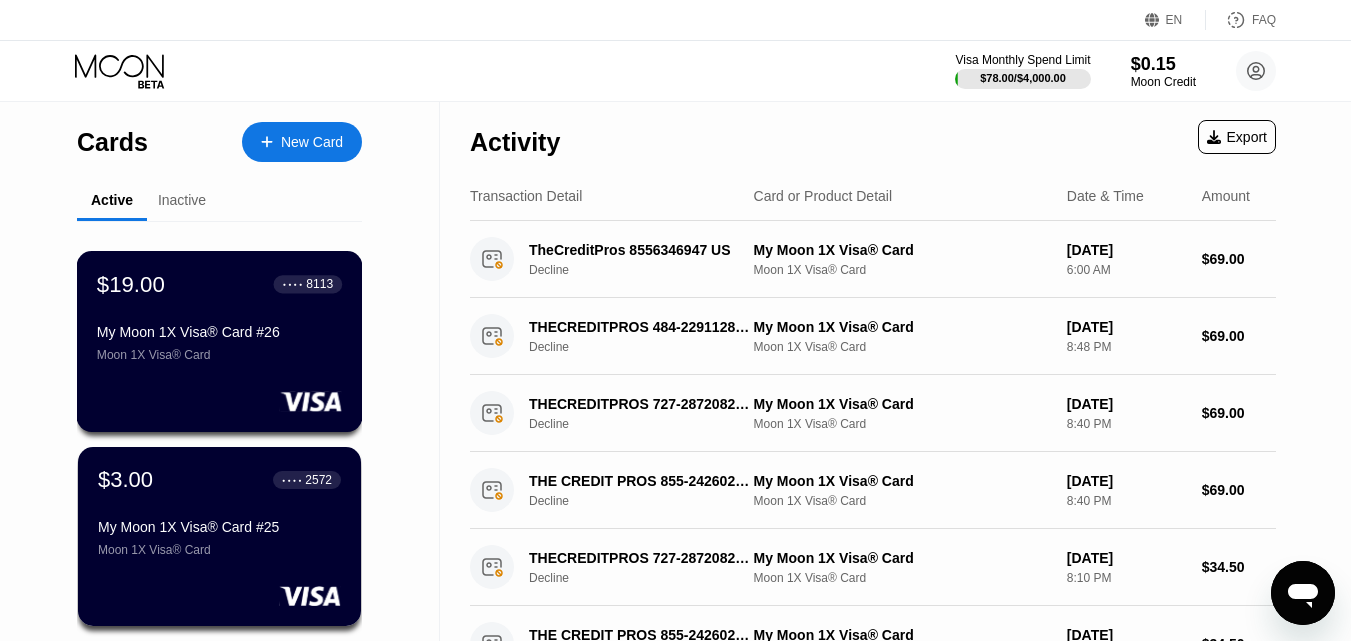 click on "Moon 1X Visa® Card" at bounding box center [219, 355] 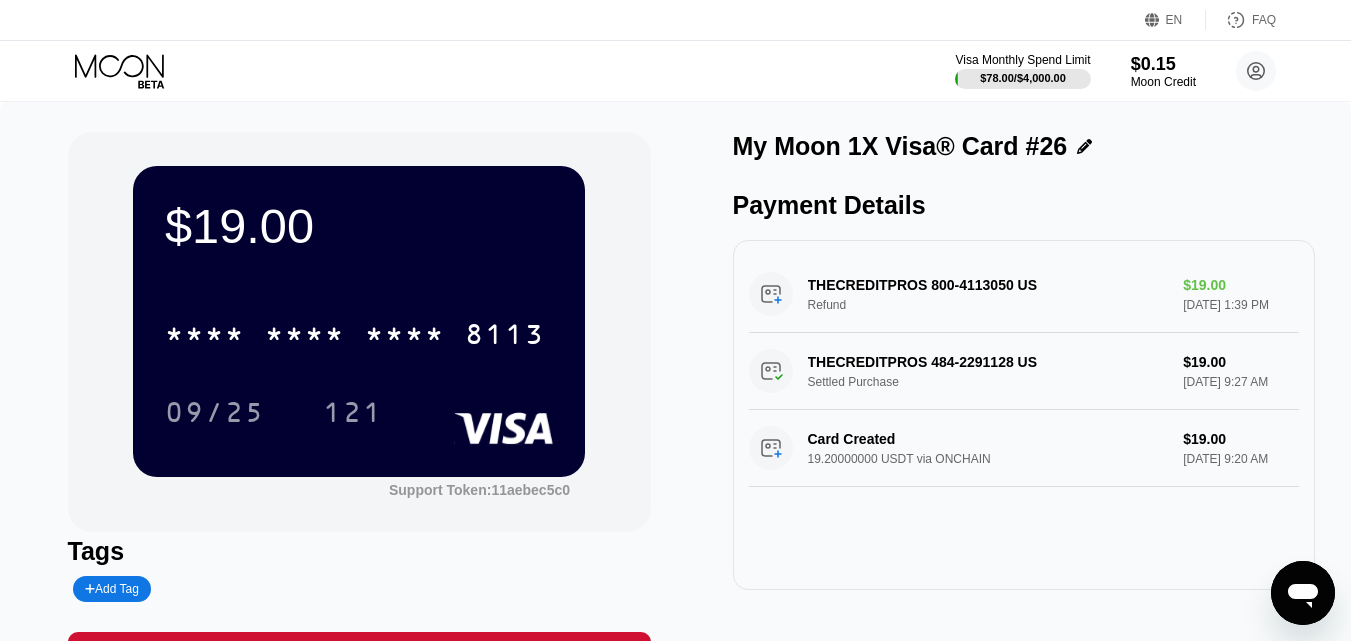 click 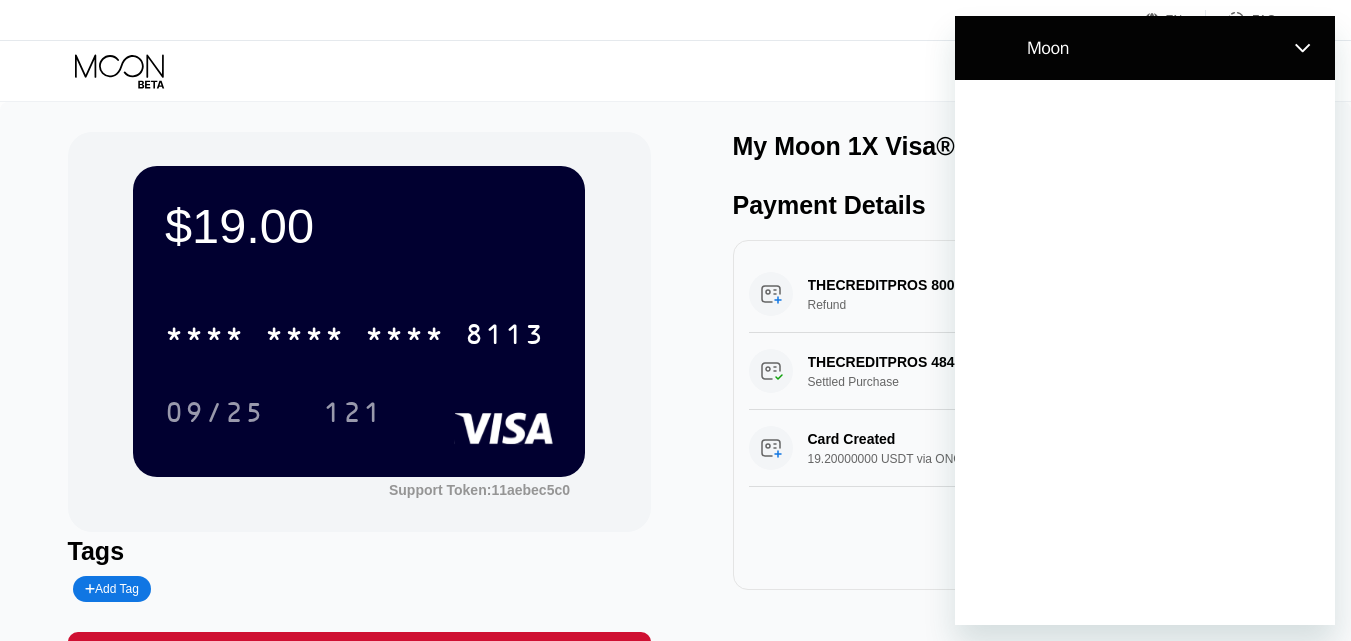 scroll, scrollTop: 0, scrollLeft: 0, axis: both 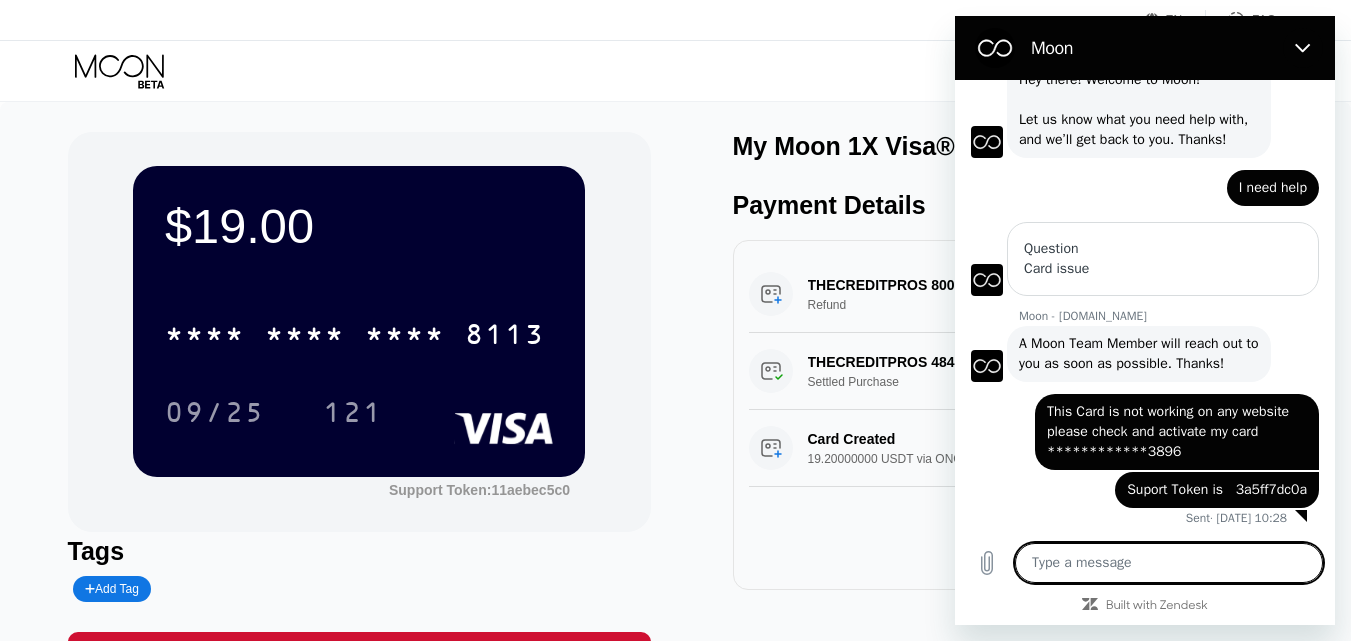 click at bounding box center [1169, 563] 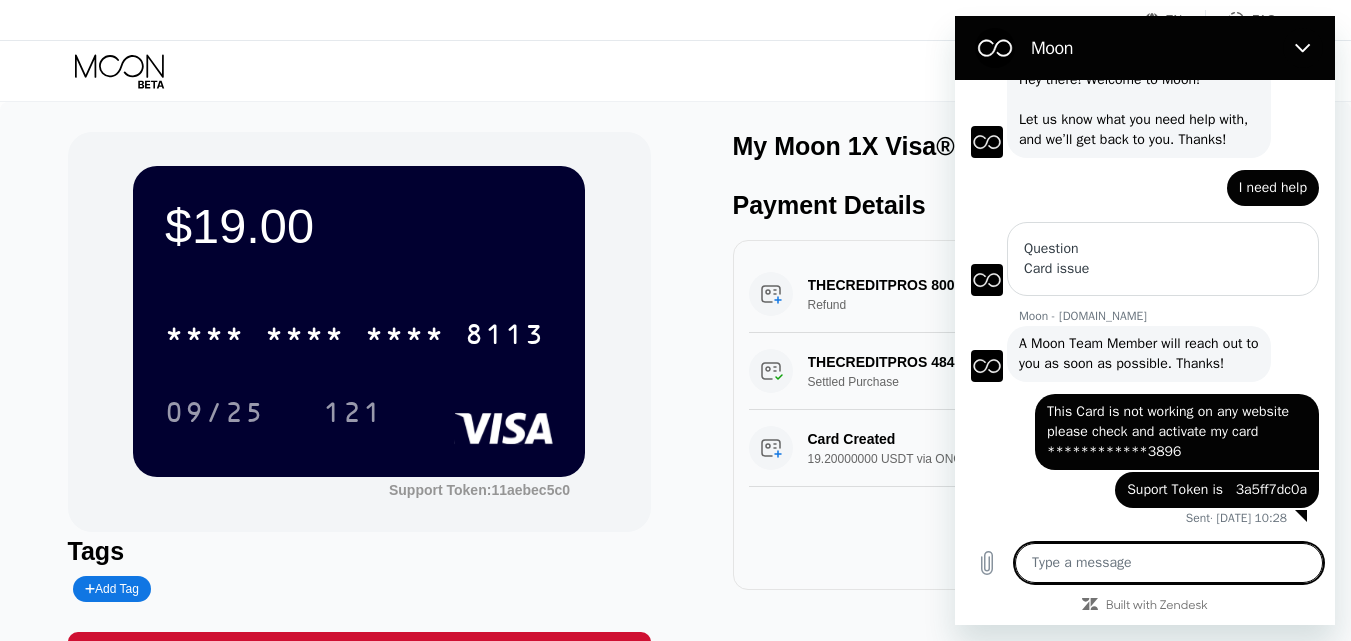 type on "I" 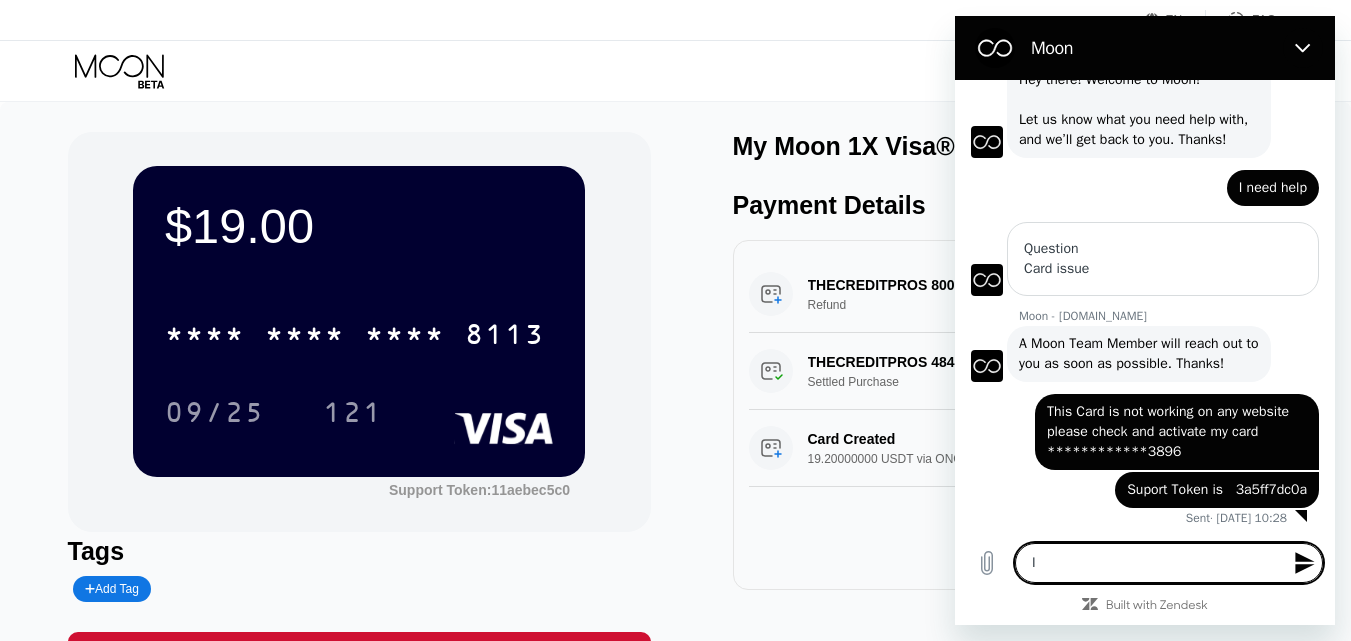 type on "I" 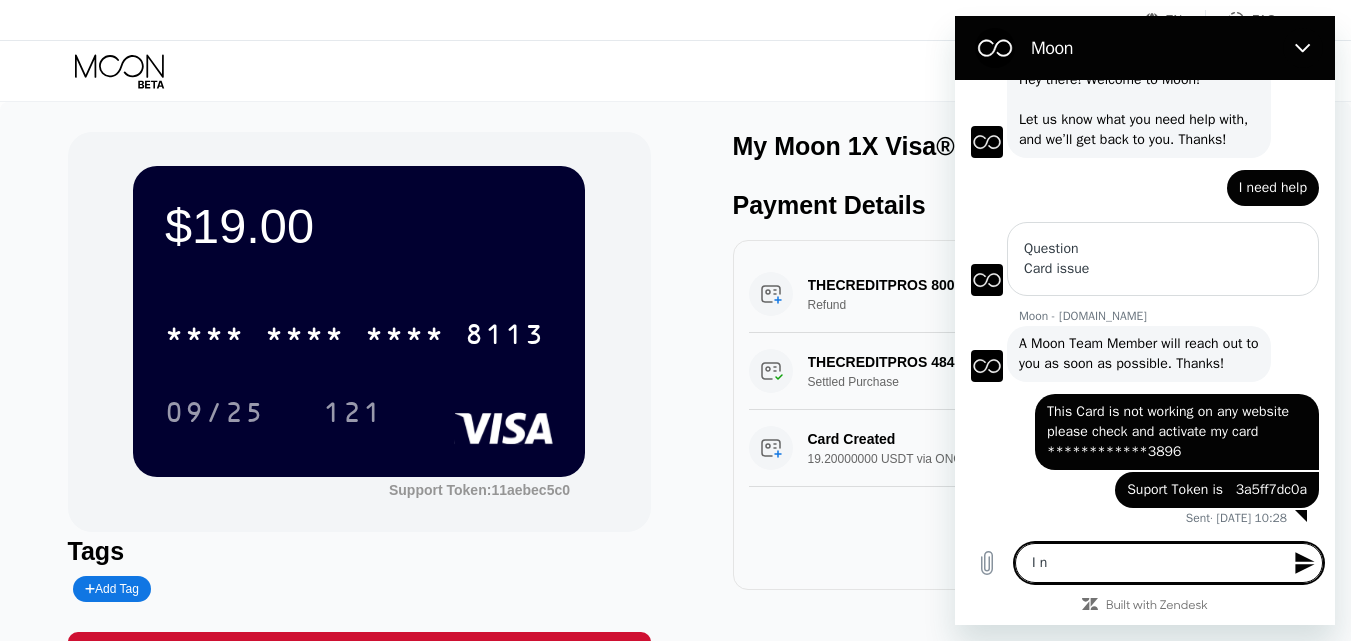 type on "I ne" 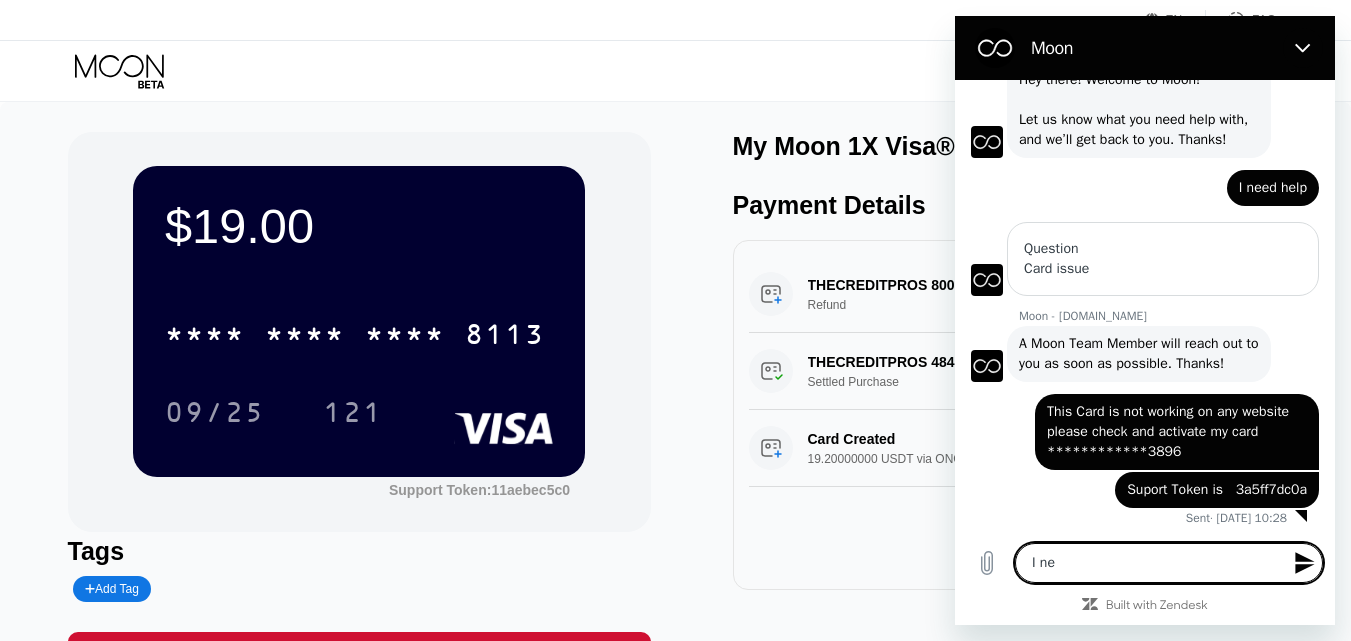 type on "I nee" 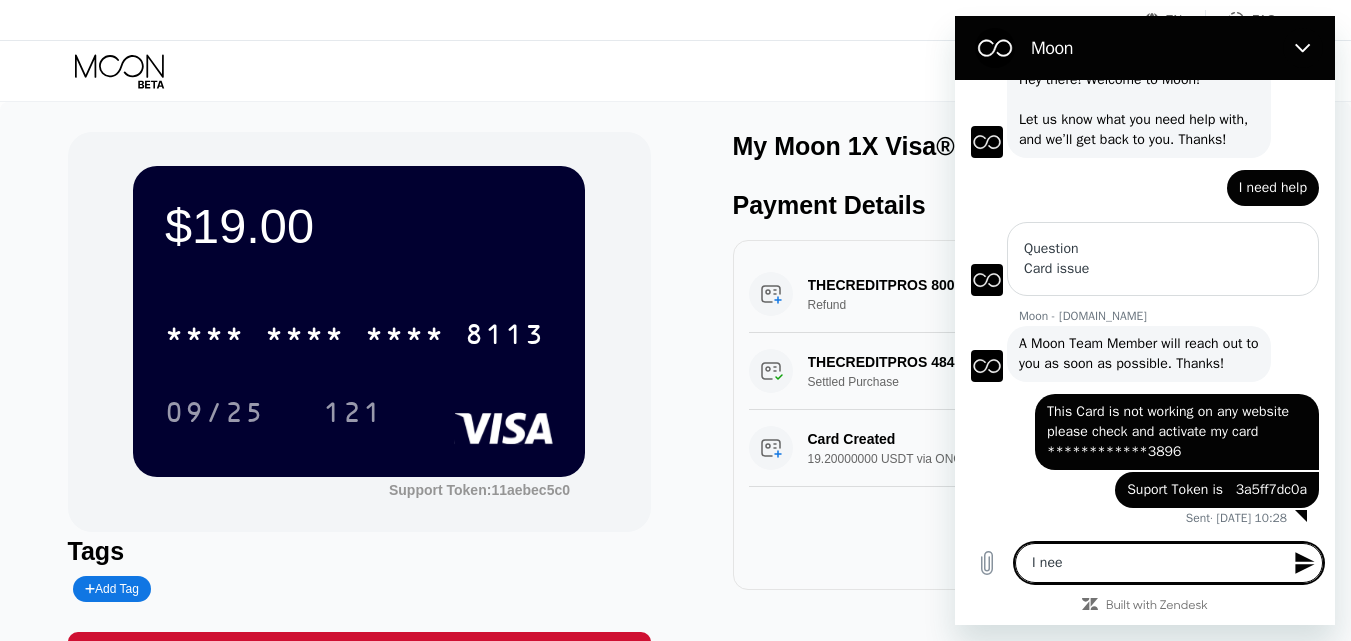 type on "x" 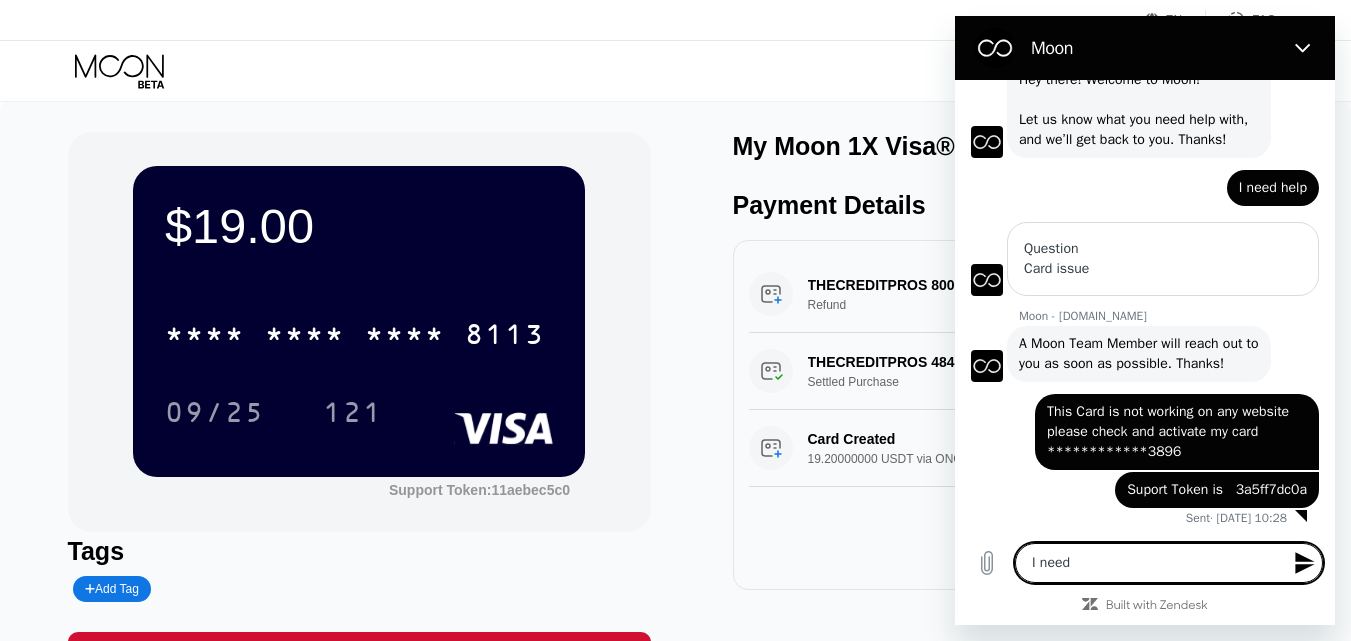 type on "I need" 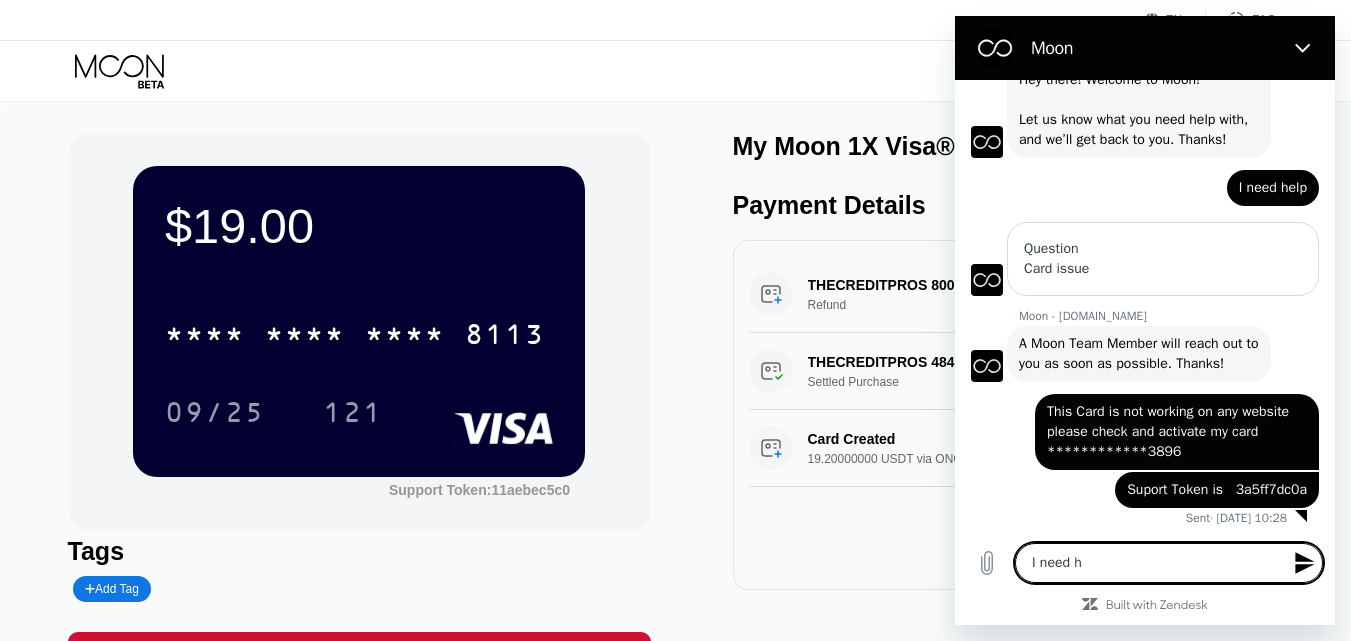 type on "I need he" 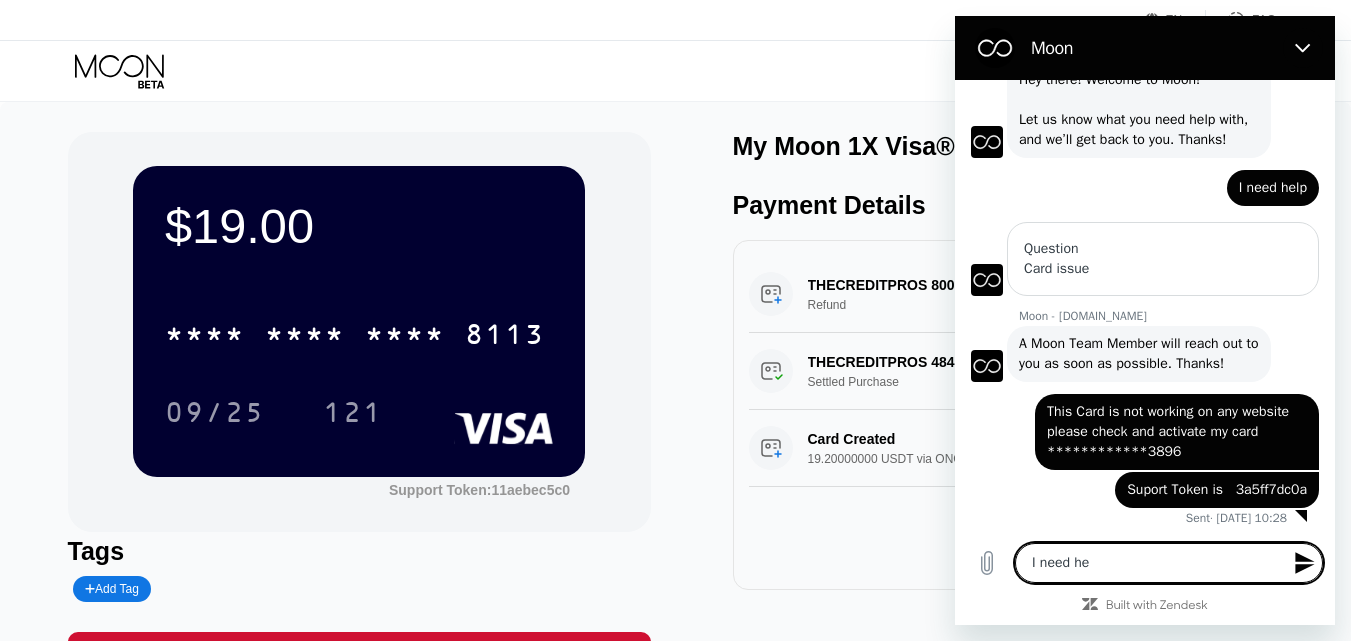 type on "I need hel" 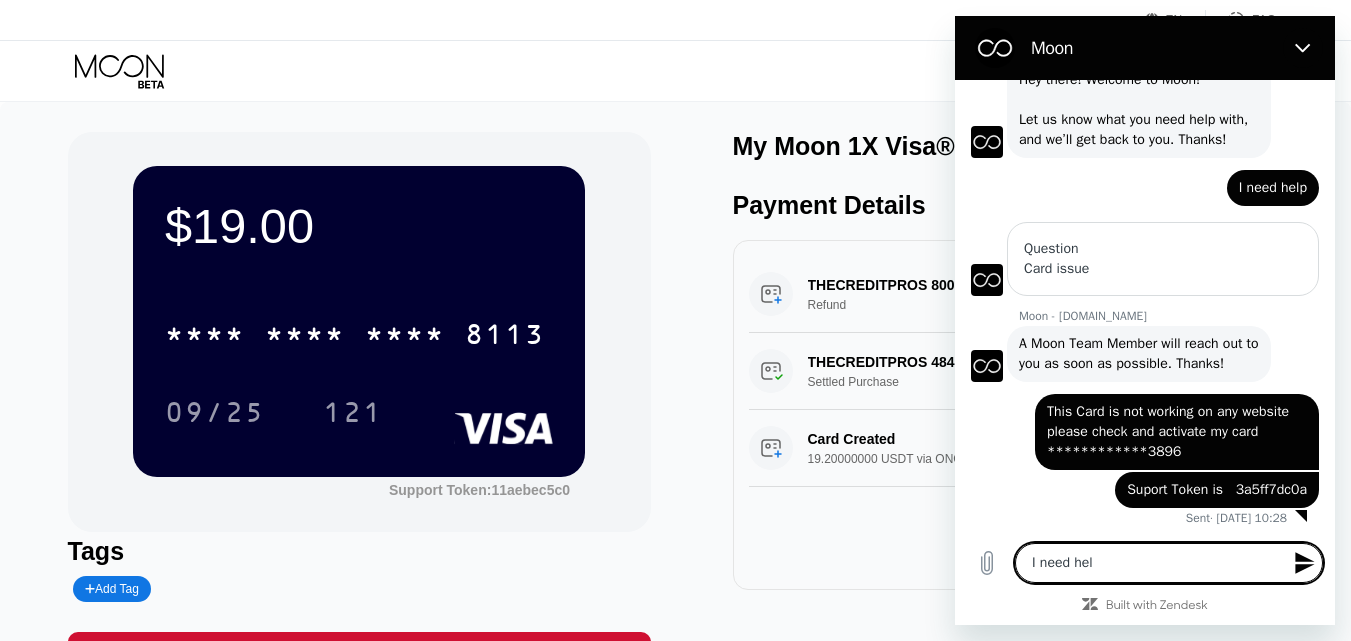 type on "I need help" 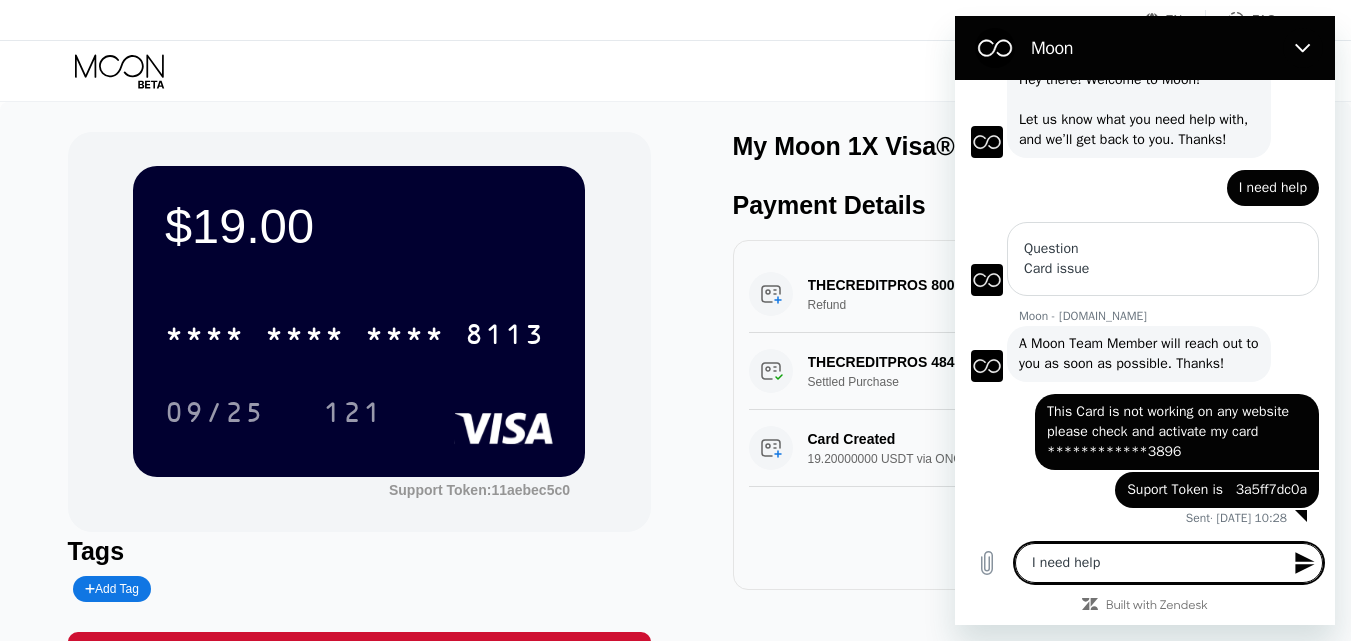type on "I need help" 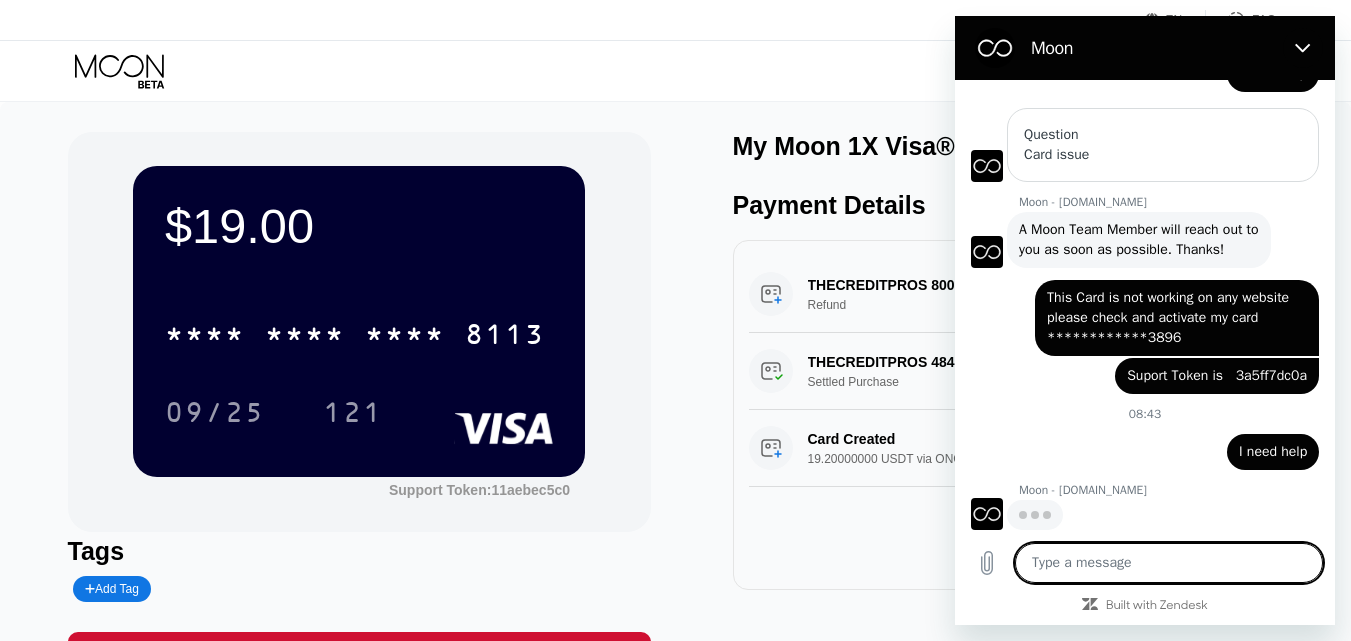 scroll, scrollTop: 2616, scrollLeft: 0, axis: vertical 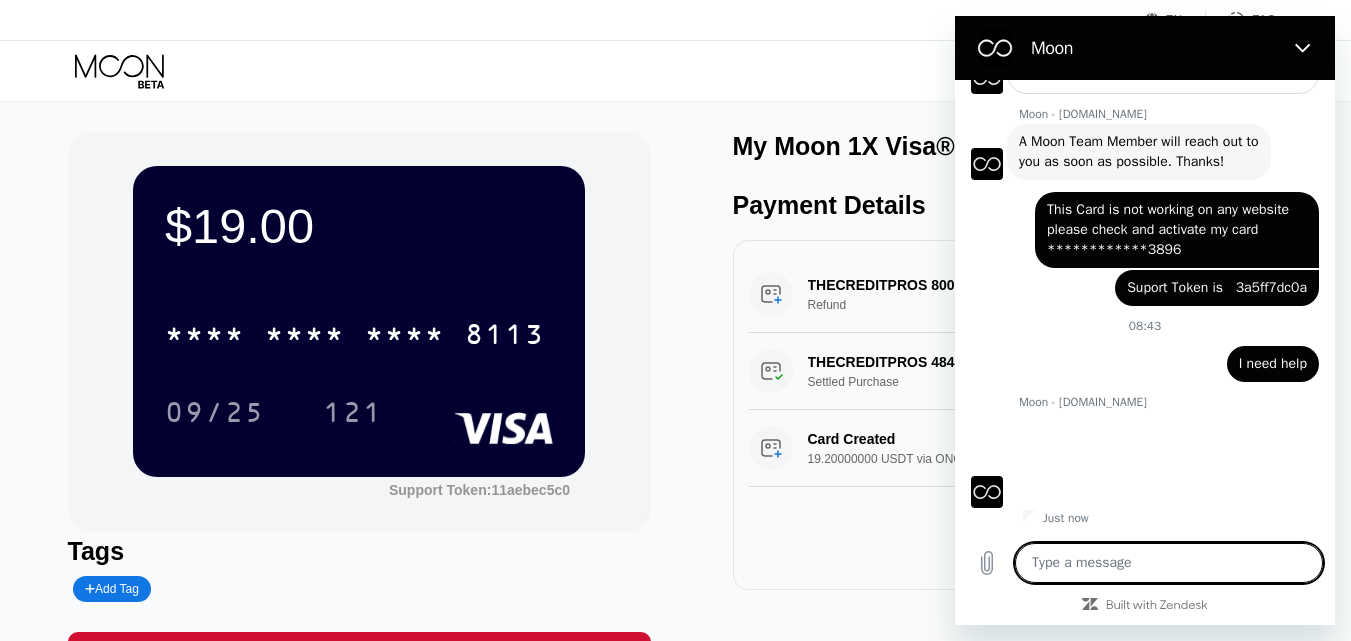 type on "x" 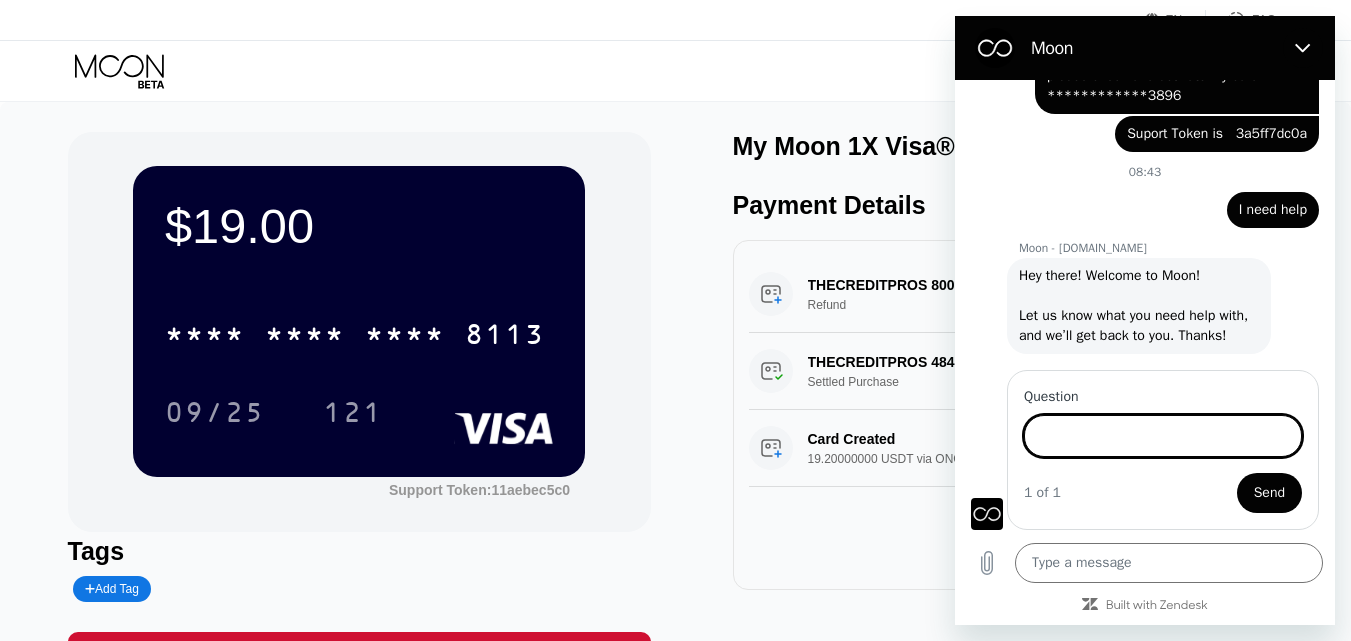scroll, scrollTop: 2878, scrollLeft: 0, axis: vertical 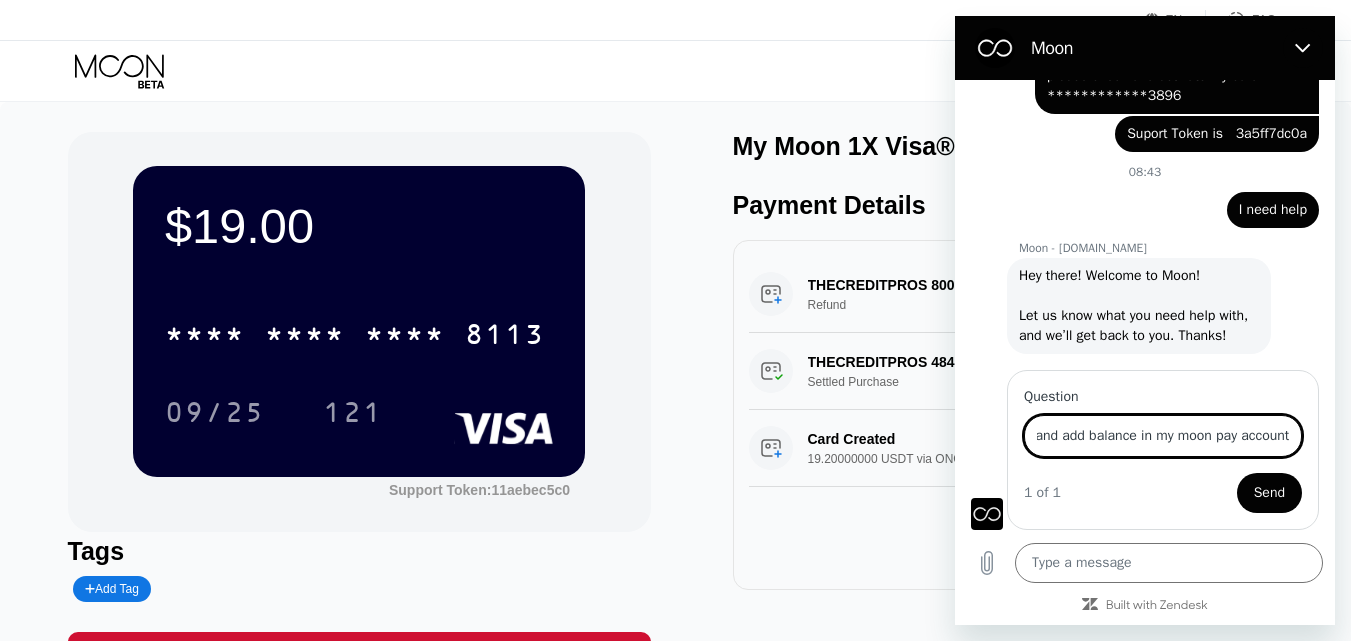 type on "i want to delete card and add balance in my moon pay account" 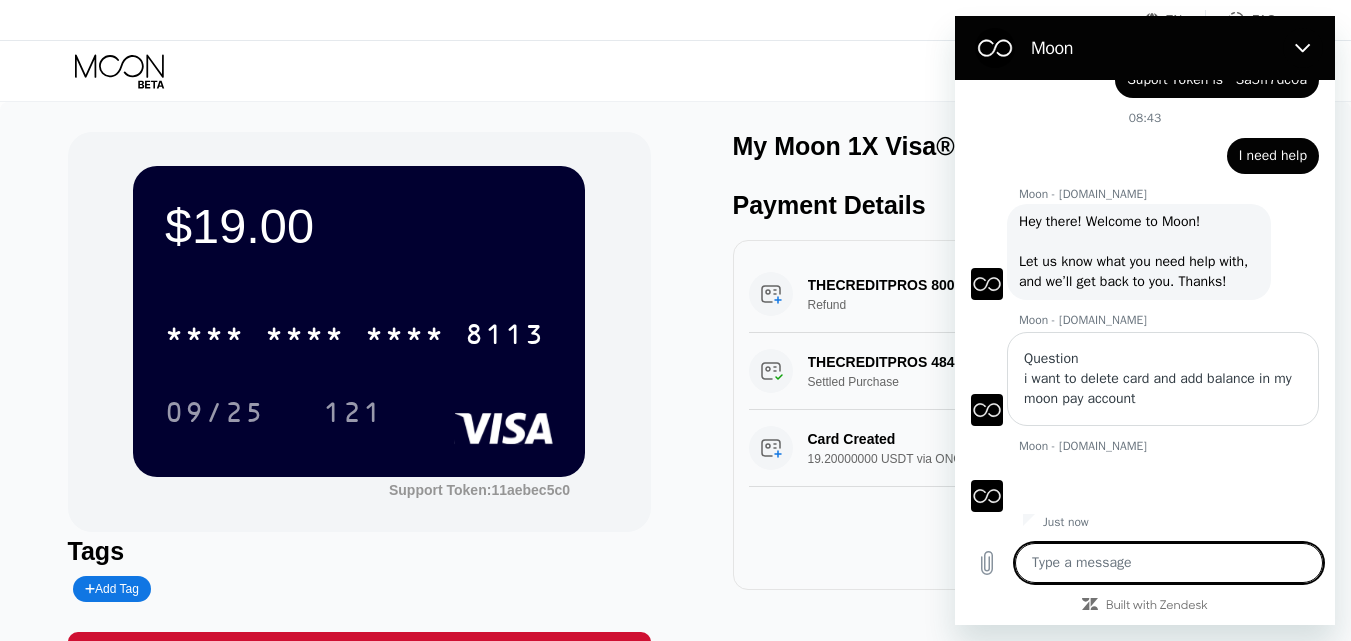 scroll, scrollTop: 2956, scrollLeft: 0, axis: vertical 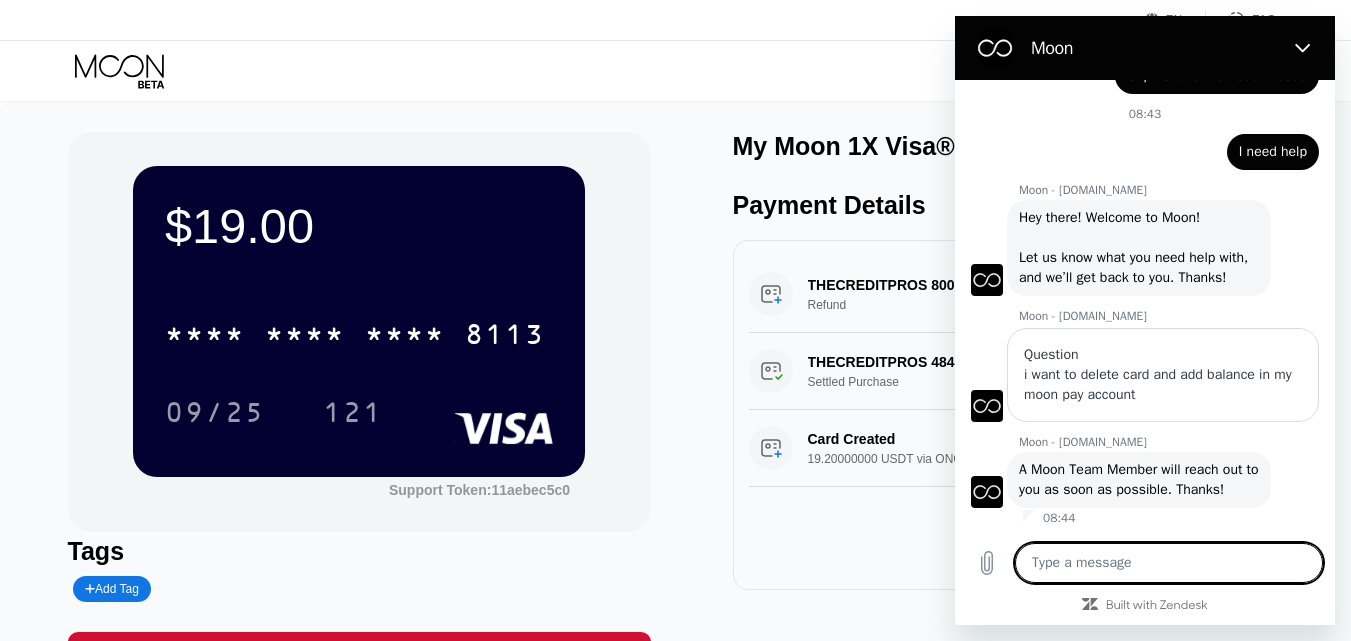 type on "x" 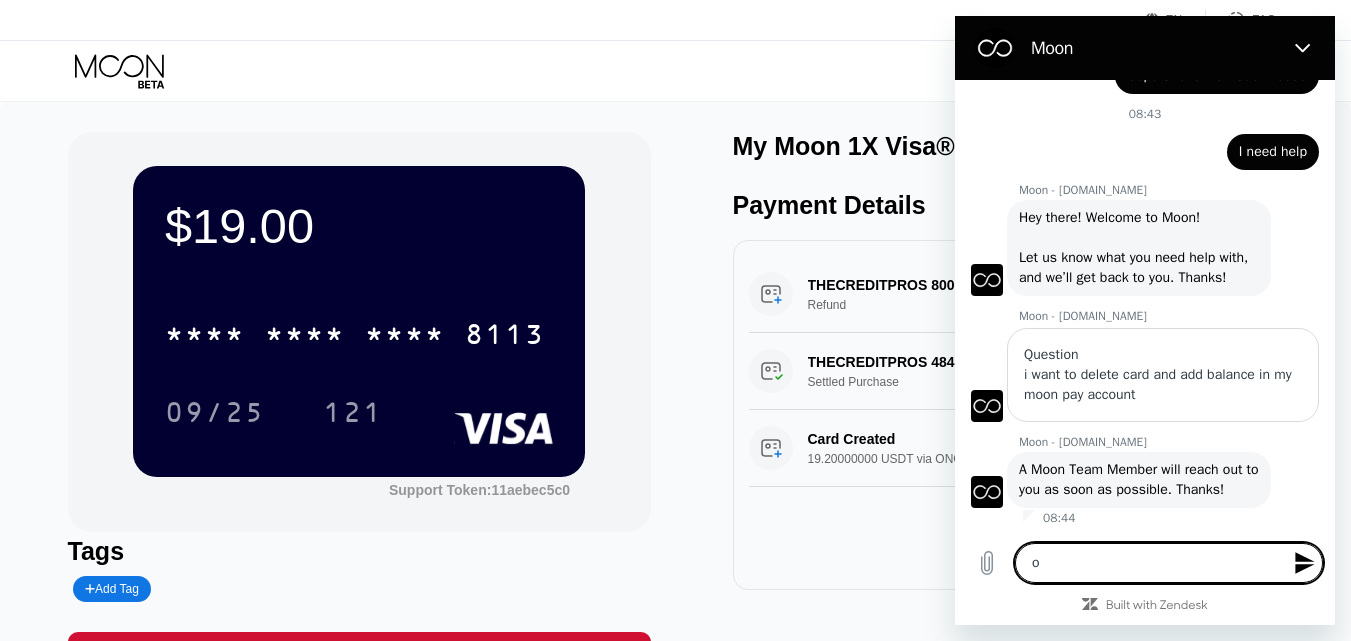 type on "ok" 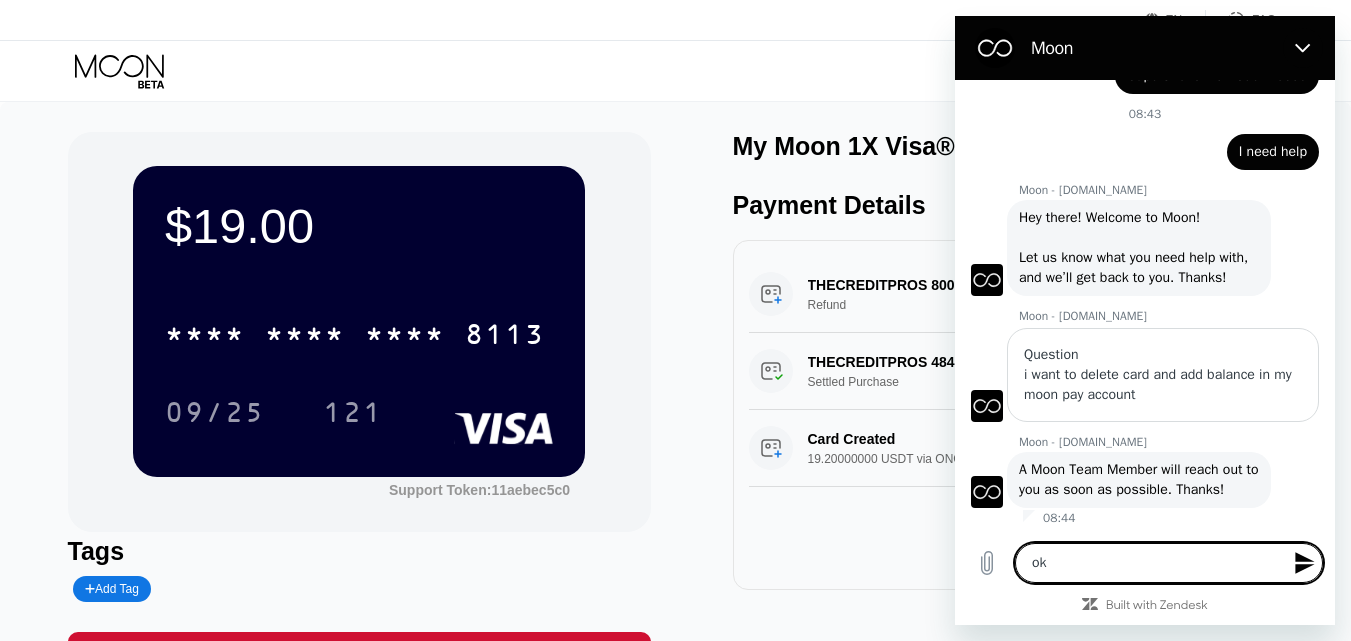 type 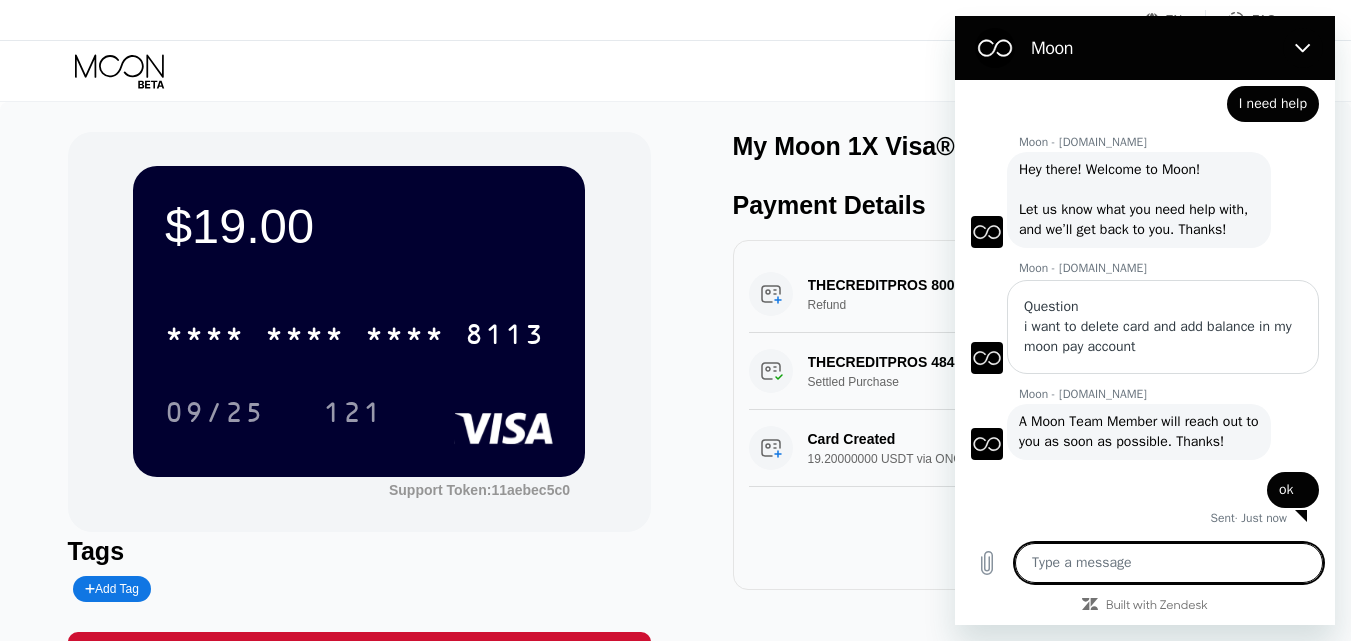 scroll, scrollTop: 3004, scrollLeft: 0, axis: vertical 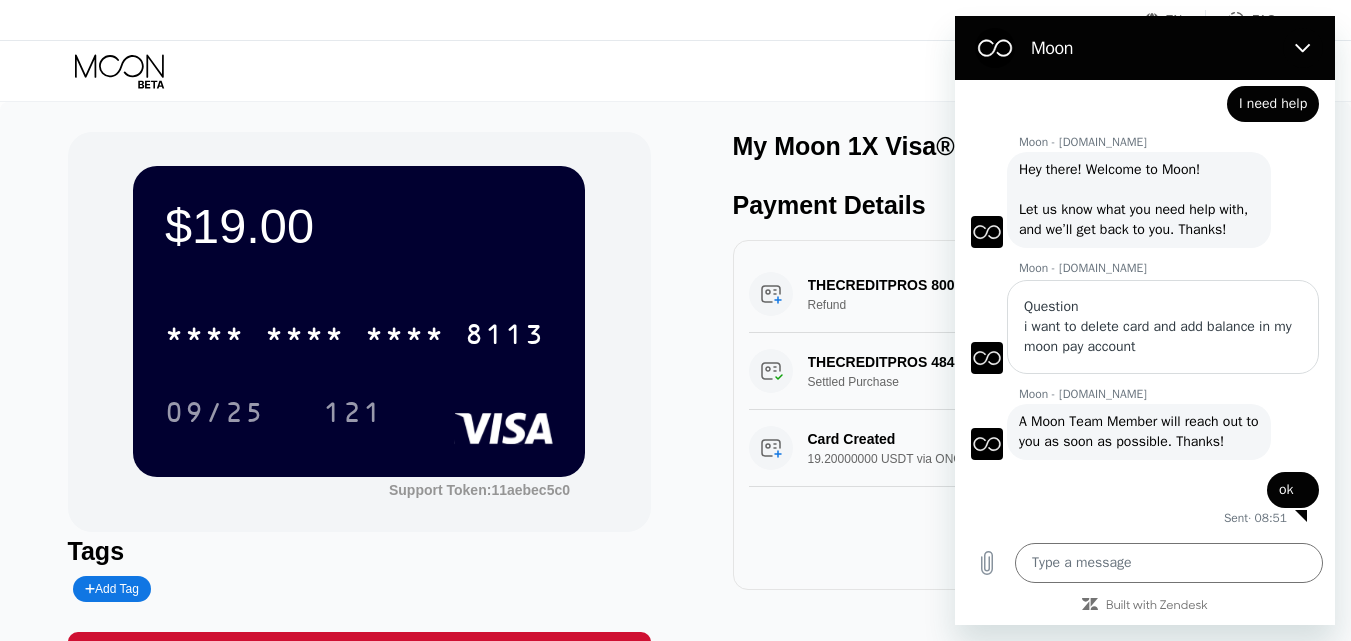 click on "$19.00 * * * * * * * * * * * * 8113 09/25 121 Support Token:  11aebec5c0 Tags  Add Tag Mark as used My Moon 1X Visa® Card #26 Payment Details THECREDITPROS            800-4113050  US Refund $19.00 Jul 18, 2025 1:39 PM THECREDITPROS            484-2291128  US Settled Purchase $19.00 Jul 15, 2025 9:27 AM Card Created 19.20000000 USDT via ONCHAIN $19.00 Jul 15, 2025 9:20 AM" at bounding box center [676, 403] 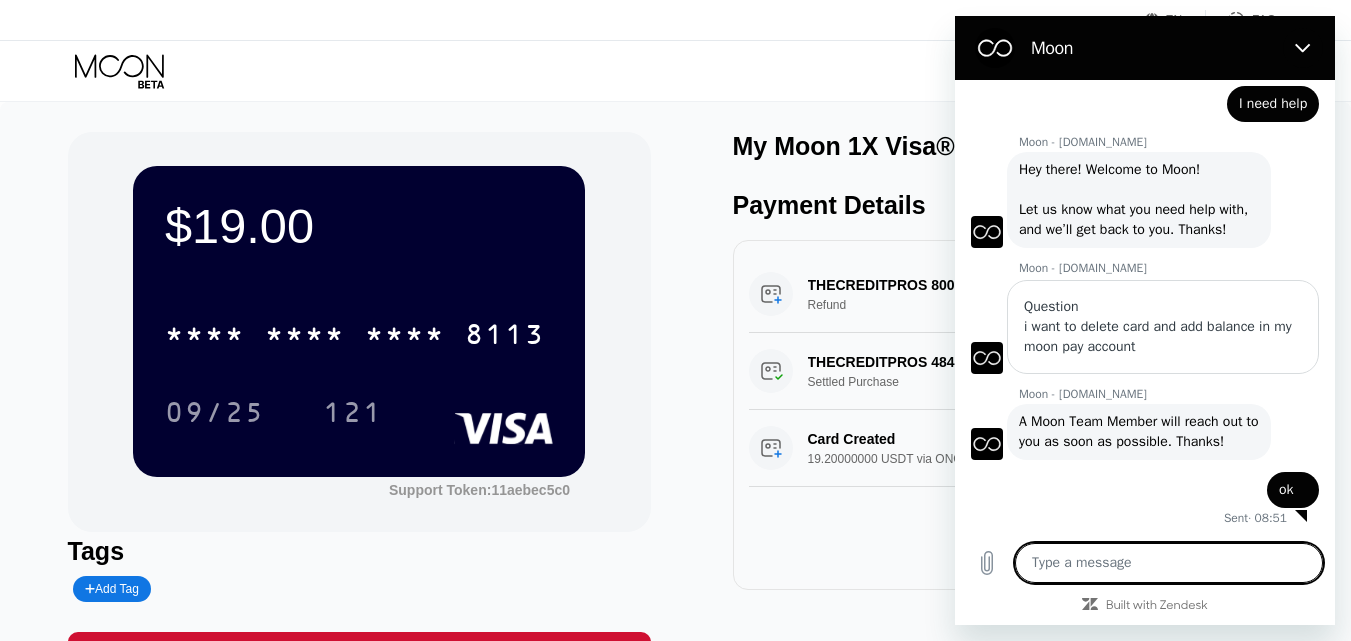 click at bounding box center [1169, 563] 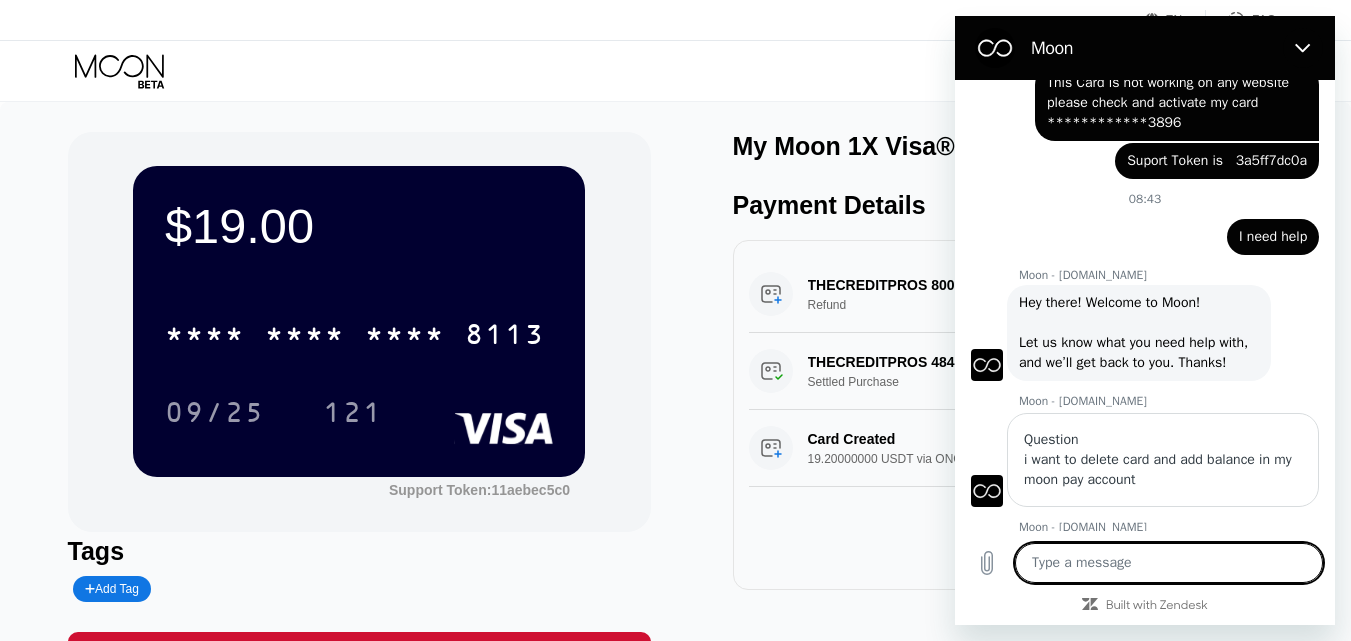scroll, scrollTop: 3004, scrollLeft: 0, axis: vertical 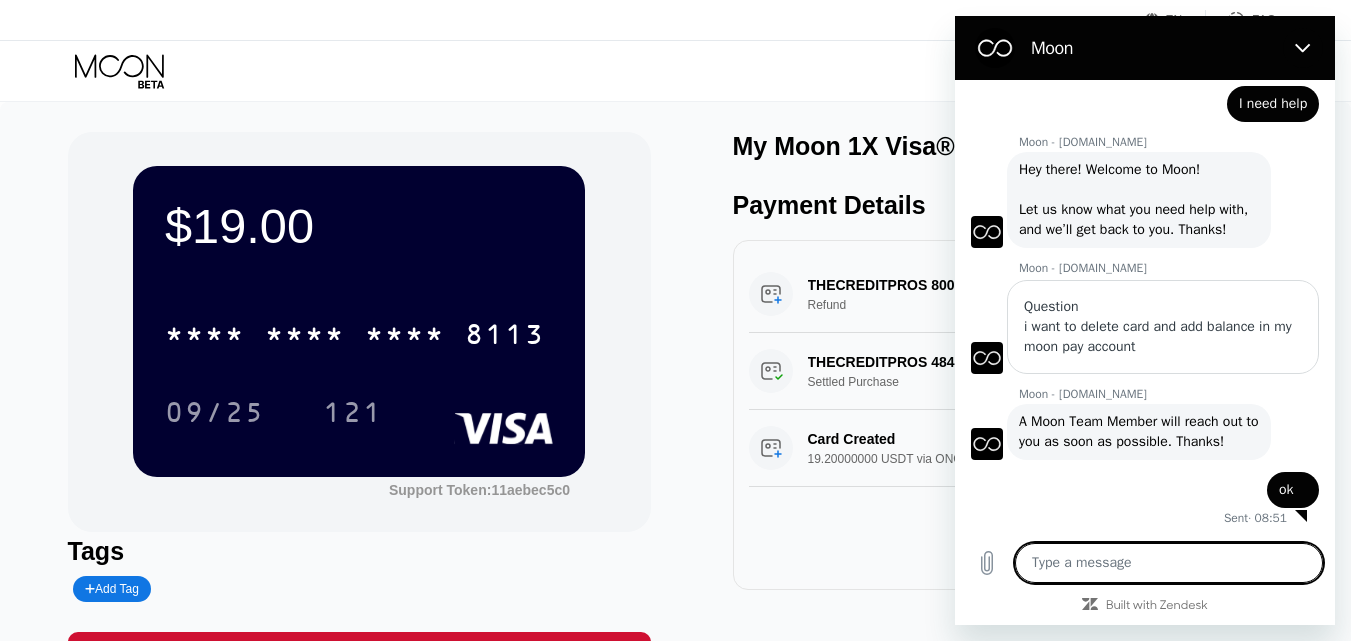 click at bounding box center [1169, 563] 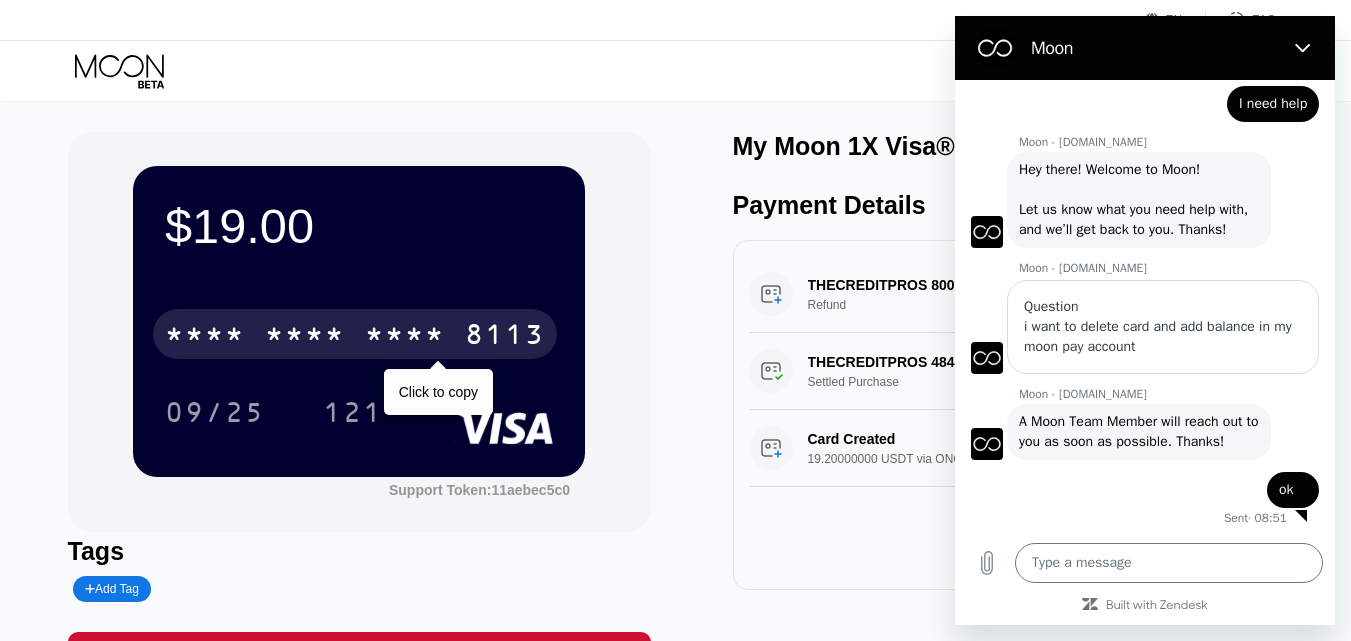 click on "8113" at bounding box center (505, 337) 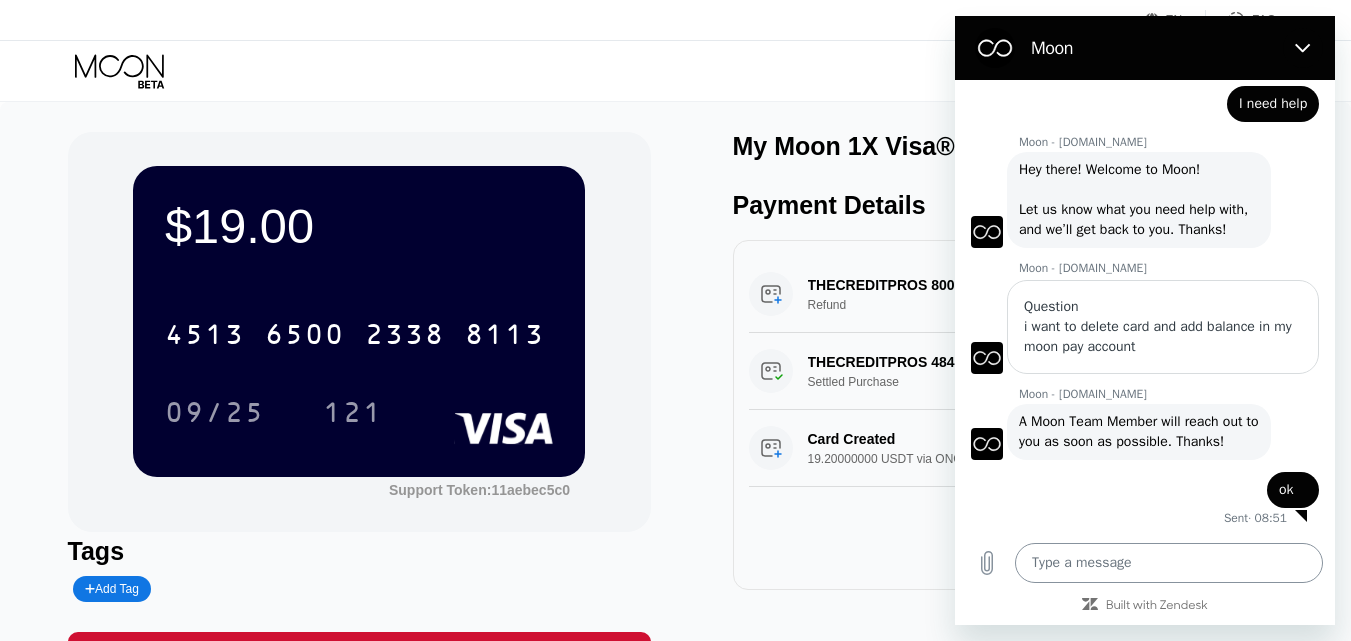 click at bounding box center [1169, 563] 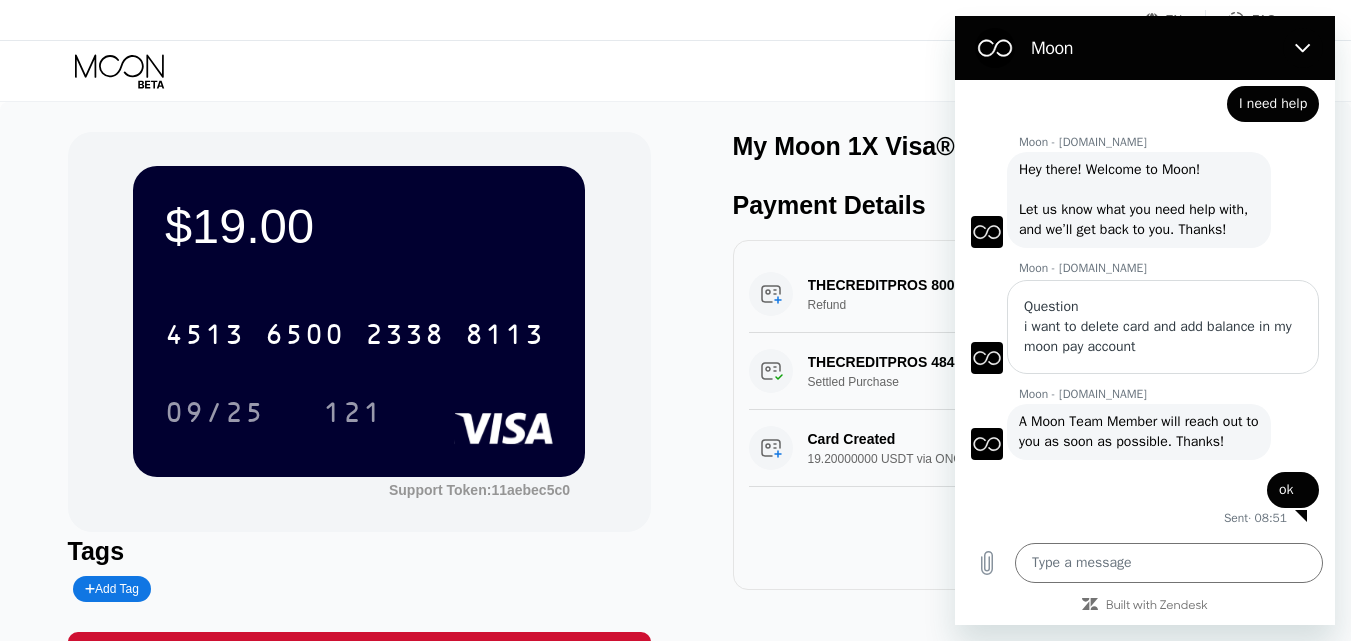 click on "$19.00 4513 6500 2338 8113 09/25 121 Support Token:  11aebec5c0 Tags  Add Tag Mark as used My Moon 1X Visa® Card #26 Payment Details THECREDITPROS            800-4113050  US Refund $19.00 Jul 18, 2025 1:39 PM THECREDITPROS            484-2291128  US Settled Purchase $19.00 Jul 15, 2025 9:27 AM Card Created 19.20000000 USDT via ONCHAIN $19.00 Jul 15, 2025 9:20 AM" at bounding box center (676, 403) 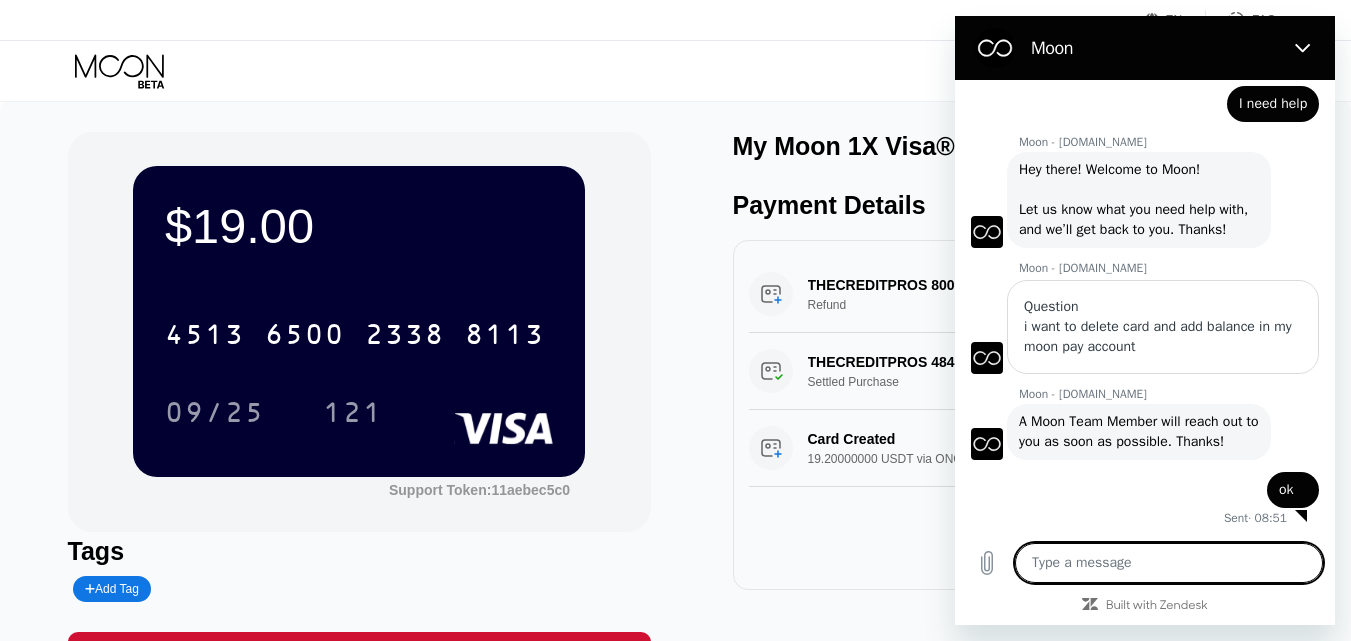 scroll, scrollTop: 3004, scrollLeft: 0, axis: vertical 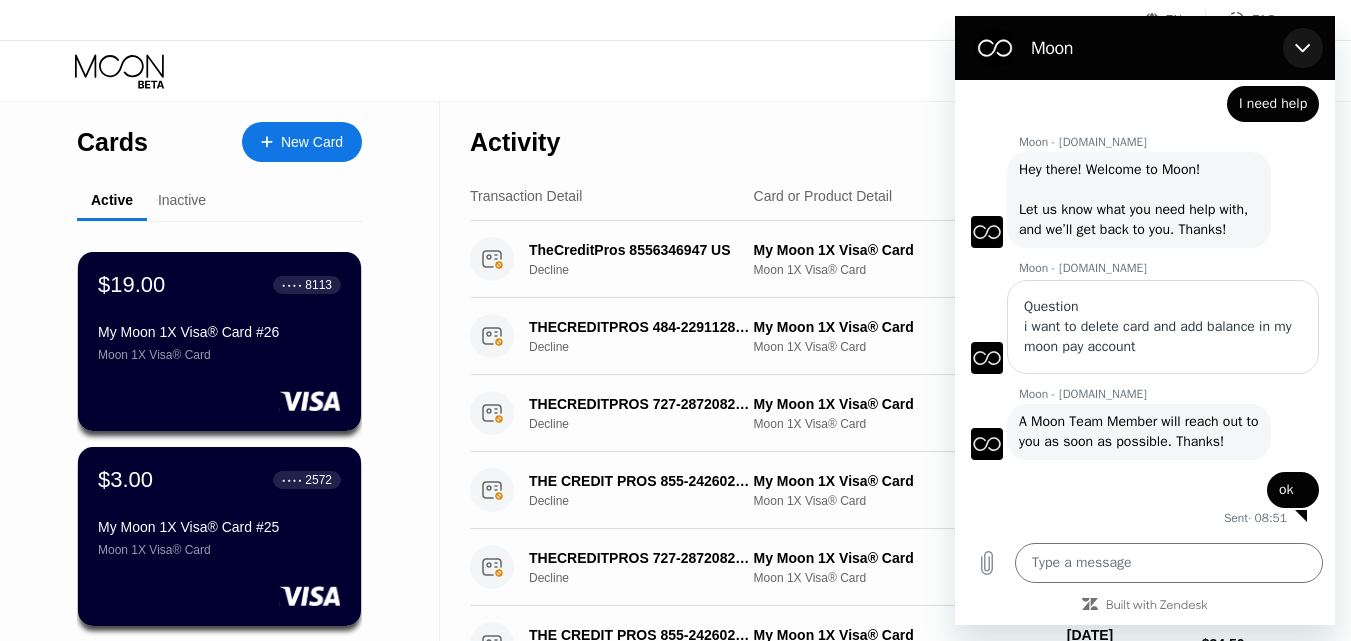 drag, startPoint x: 1300, startPoint y: 39, endPoint x: 2320, endPoint y: 167, distance: 1028 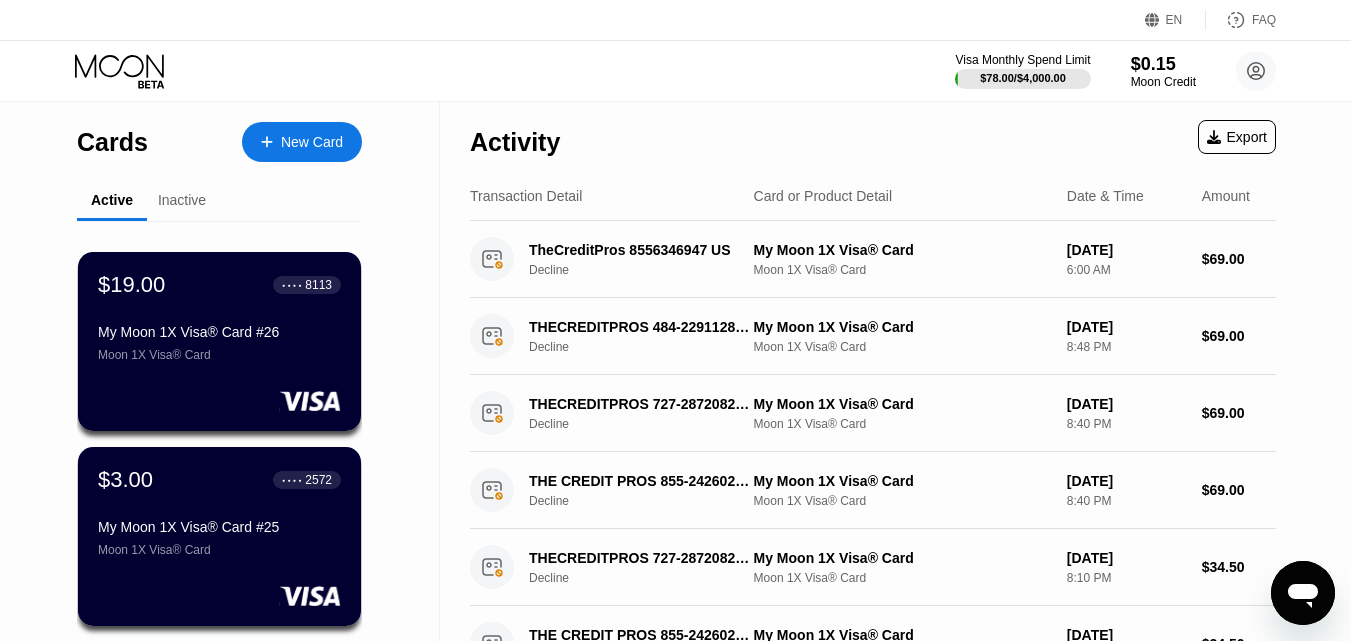 scroll, scrollTop: 24, scrollLeft: 0, axis: vertical 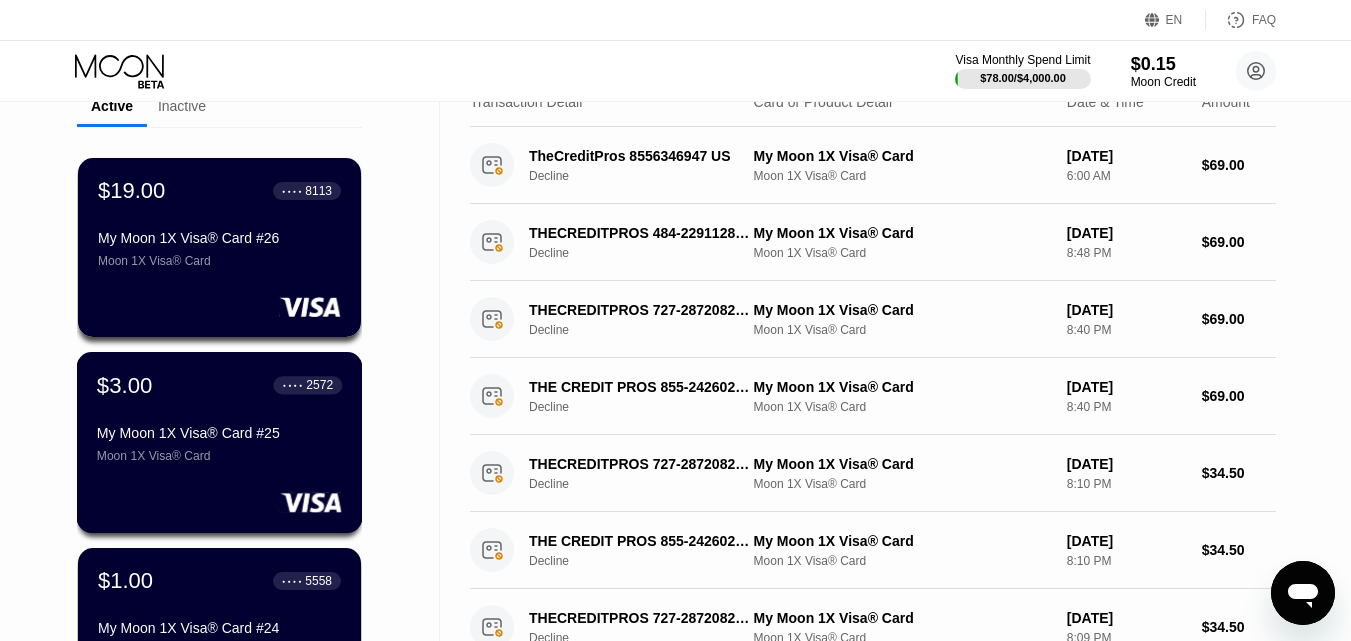 click on "My Moon 1X Visa® Card #25" at bounding box center [219, 433] 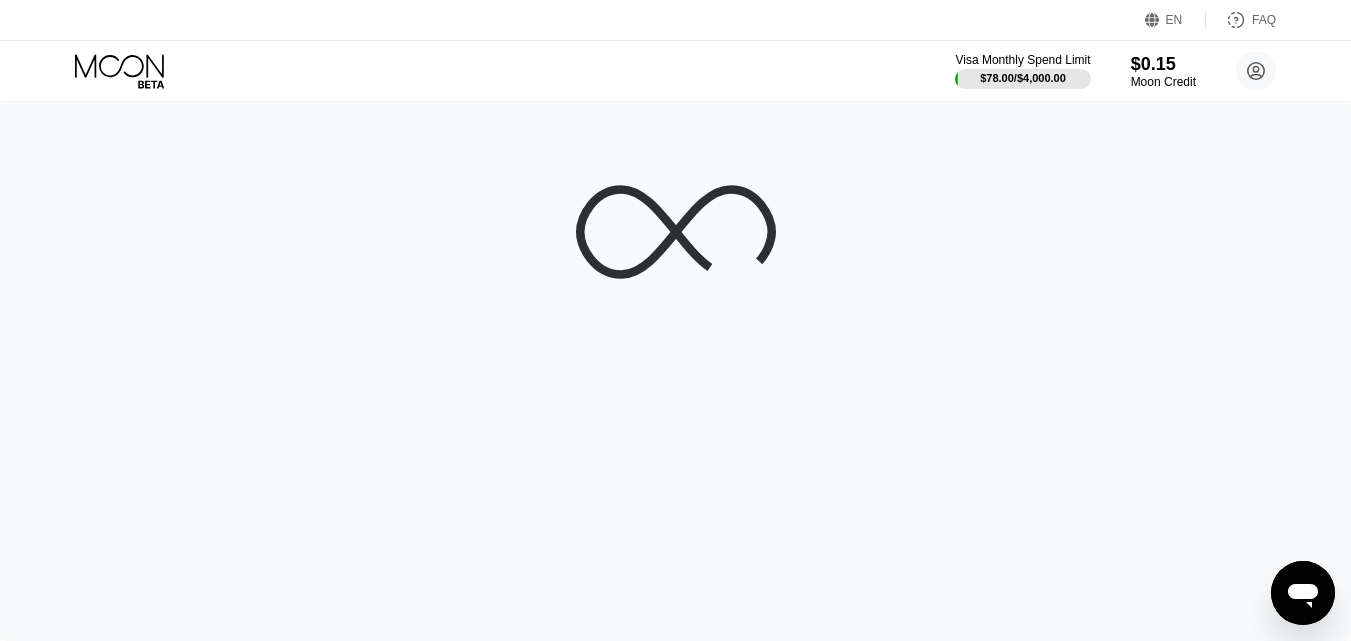 scroll, scrollTop: 0, scrollLeft: 0, axis: both 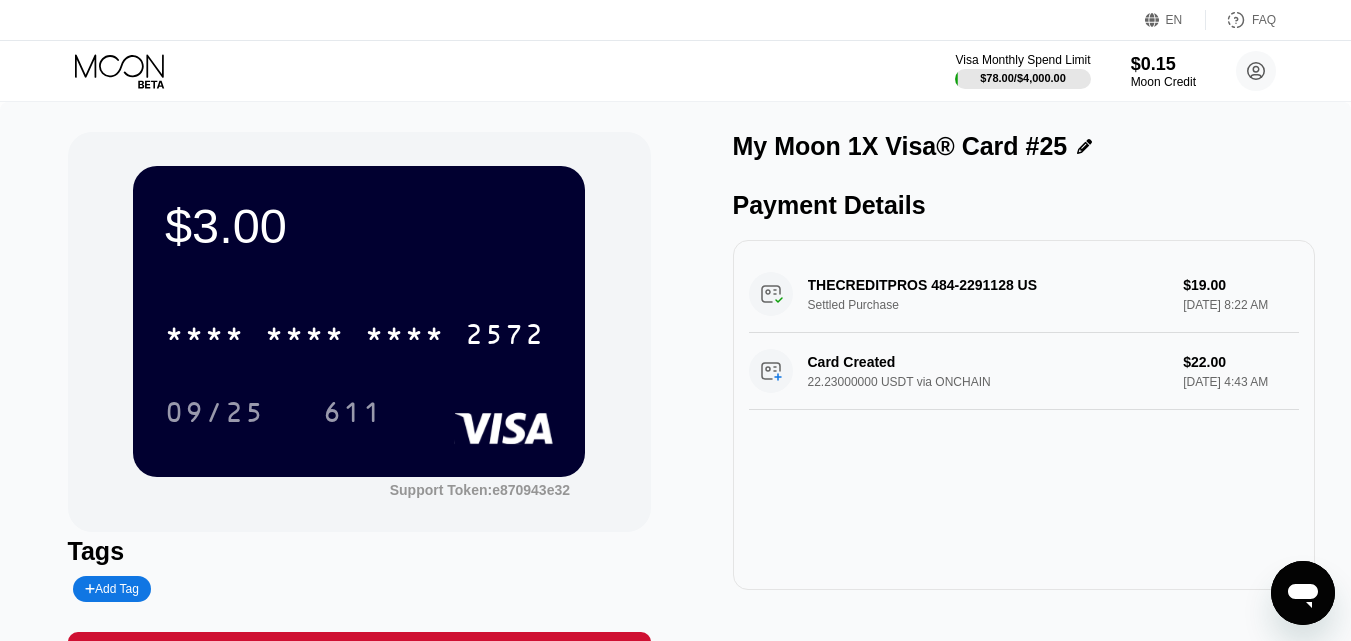 click 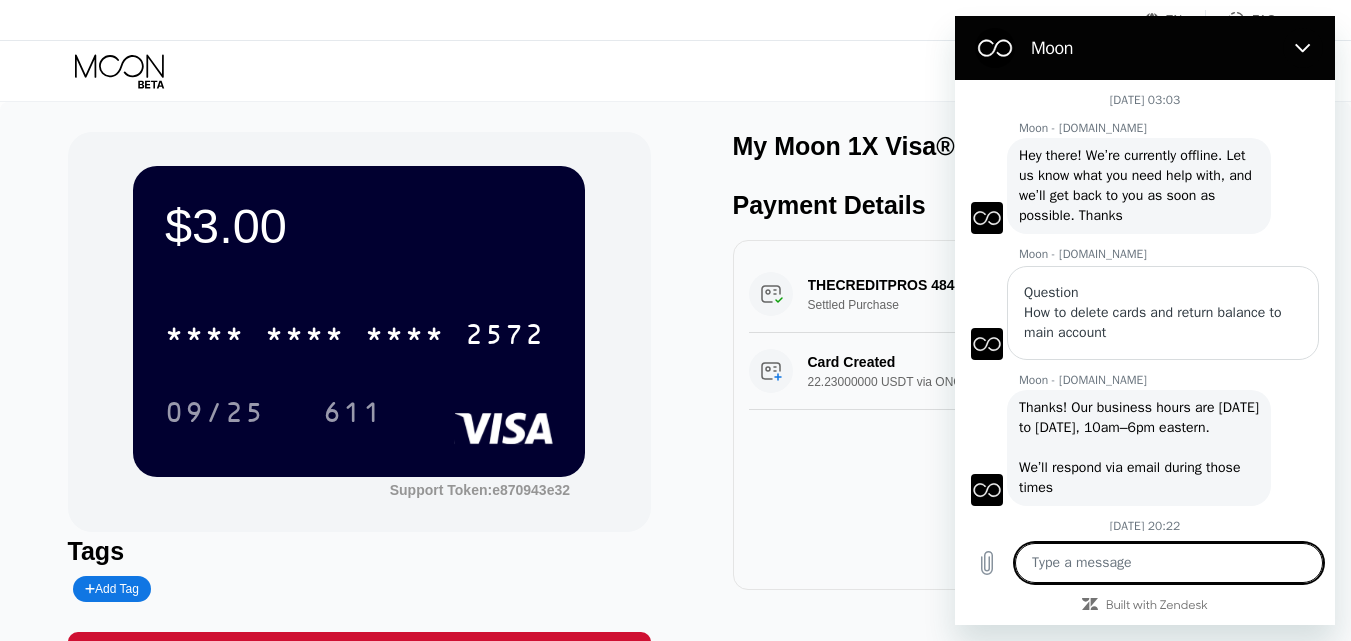 click at bounding box center (1169, 563) 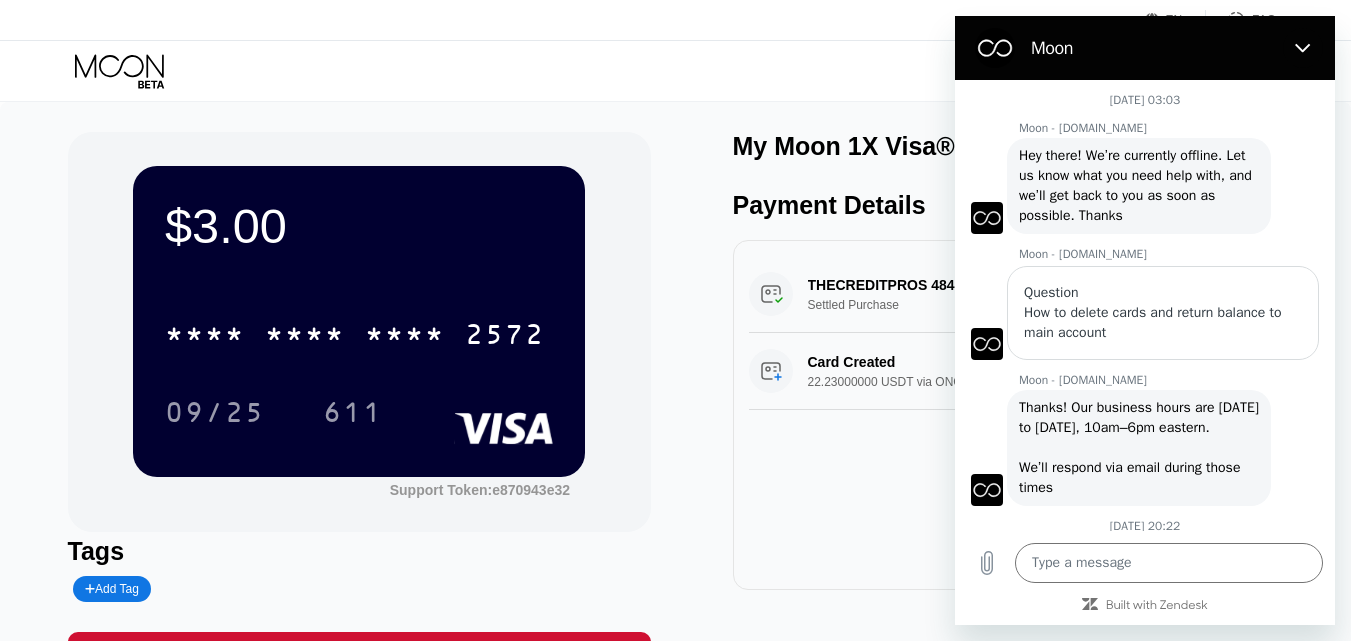 click on "$3.00 * * * * * * * * * * * * 2572 09/25 611 Support Token:  e870943e32 Tags  Add Tag Mark as used My Moon 1X Visa® Card #25 Payment Details THECREDITPROS            484-2291128  US Settled Purchase $19.00 Jul 15, 2025 8:22 AM Card Created 22.23000000 USDT via ONCHAIN $22.00 Jul 15, 2025 4:43 AM" at bounding box center (675, 413) 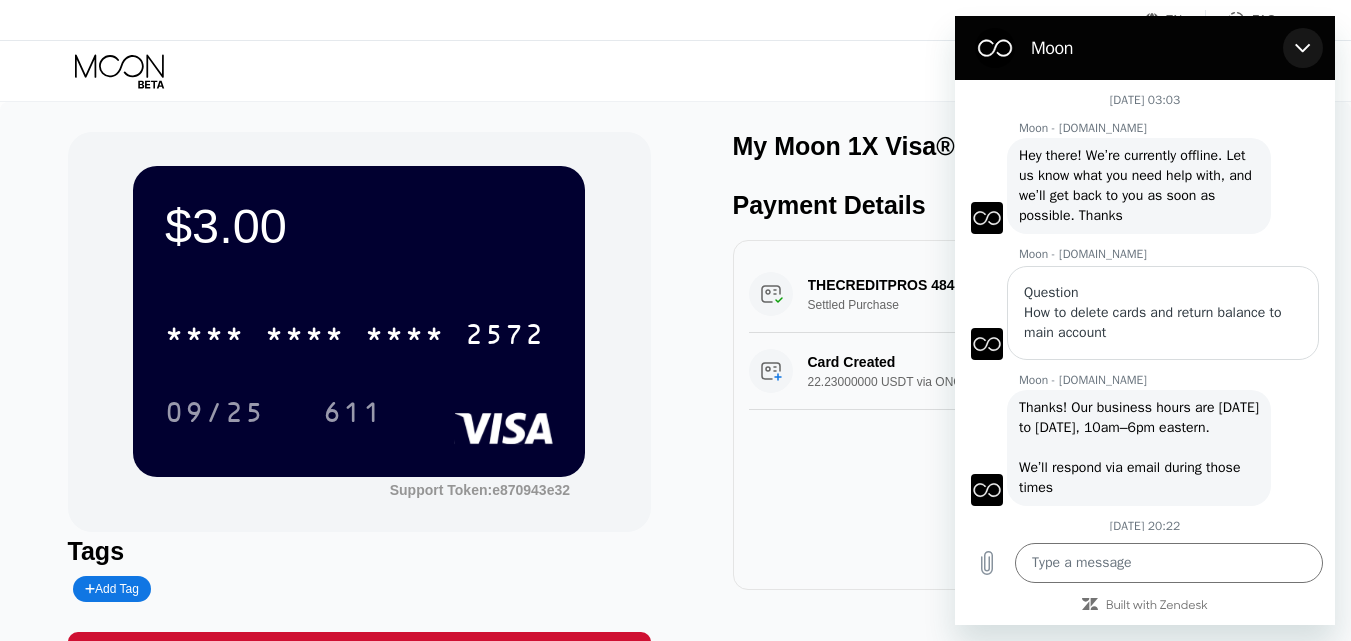 click at bounding box center [1303, 48] 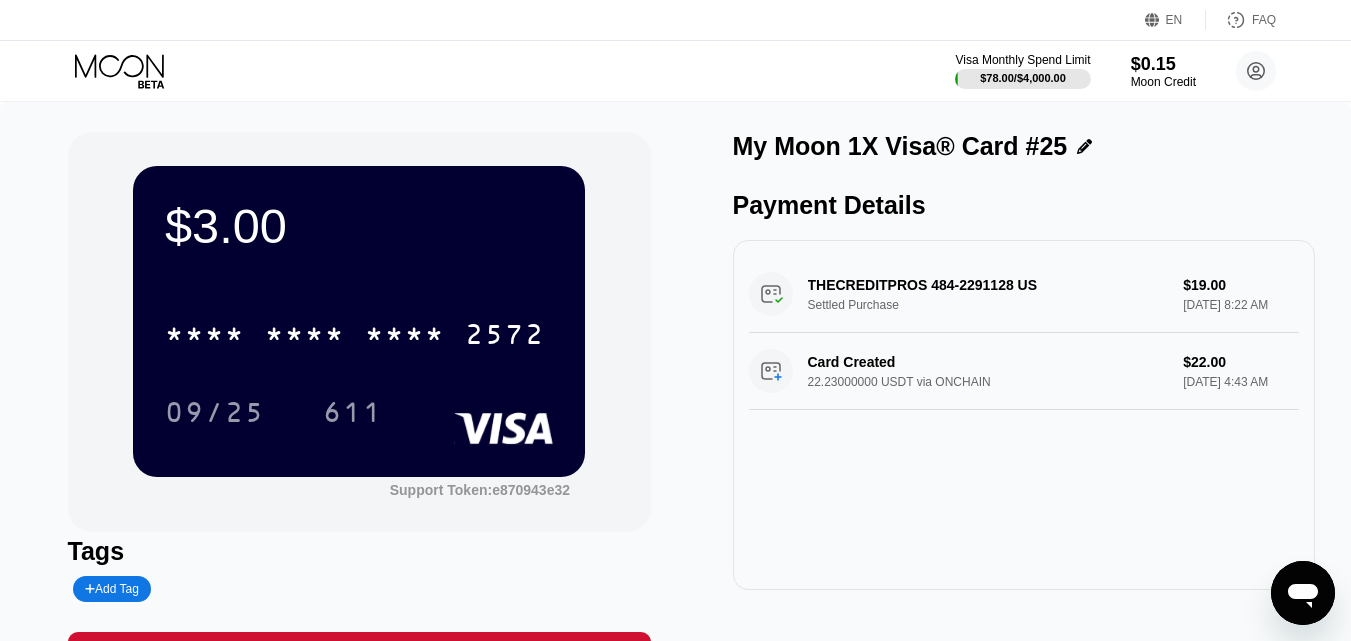 click 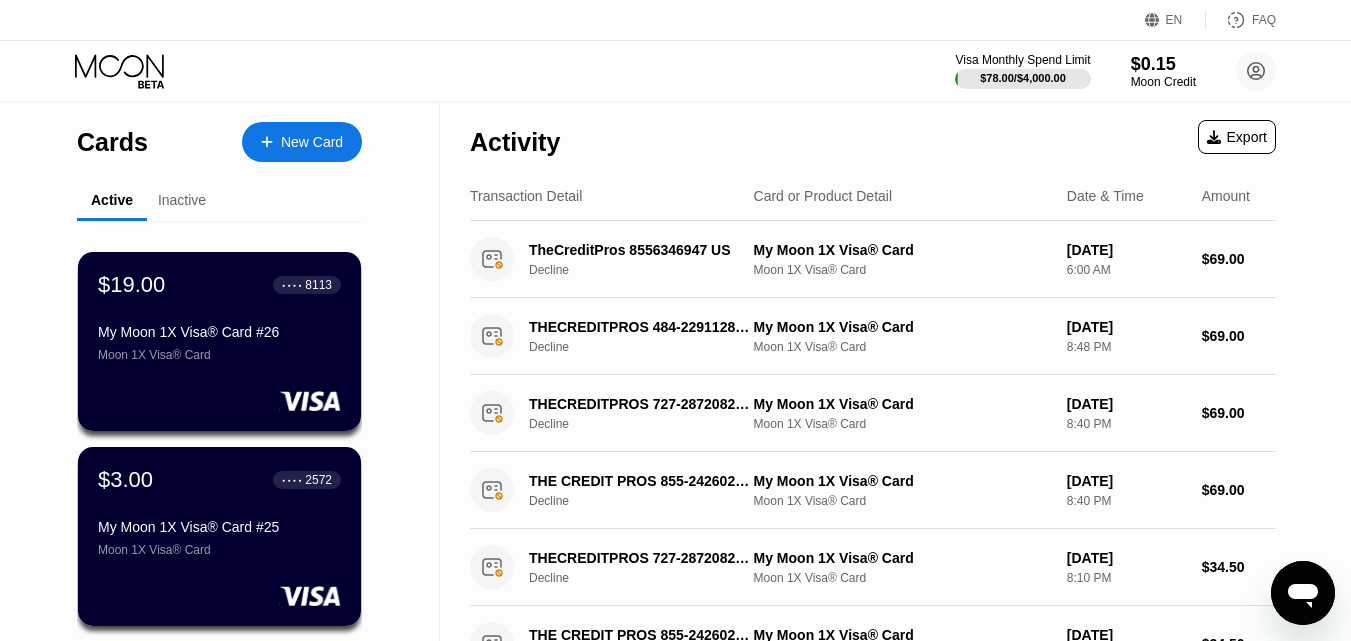 type on "x" 